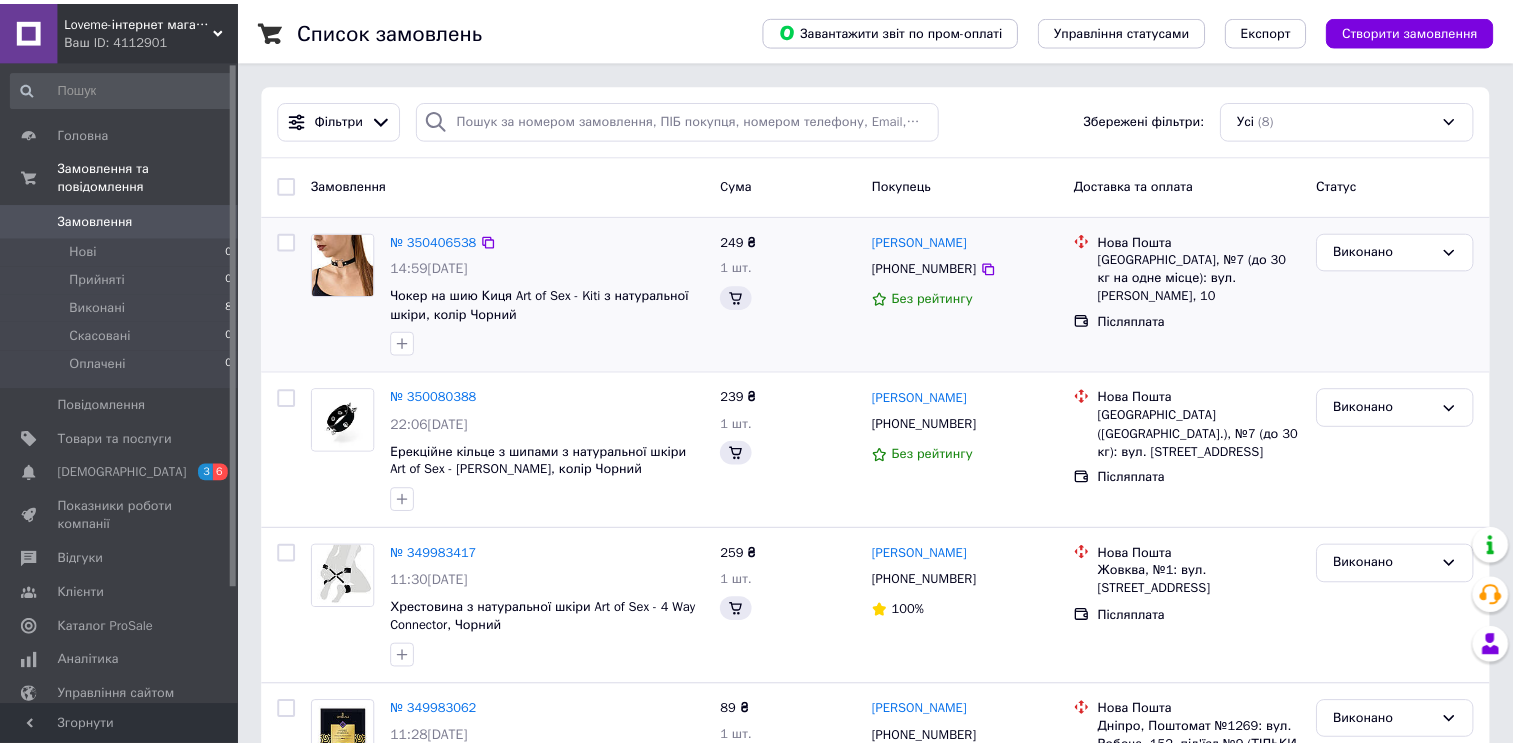scroll, scrollTop: 0, scrollLeft: 0, axis: both 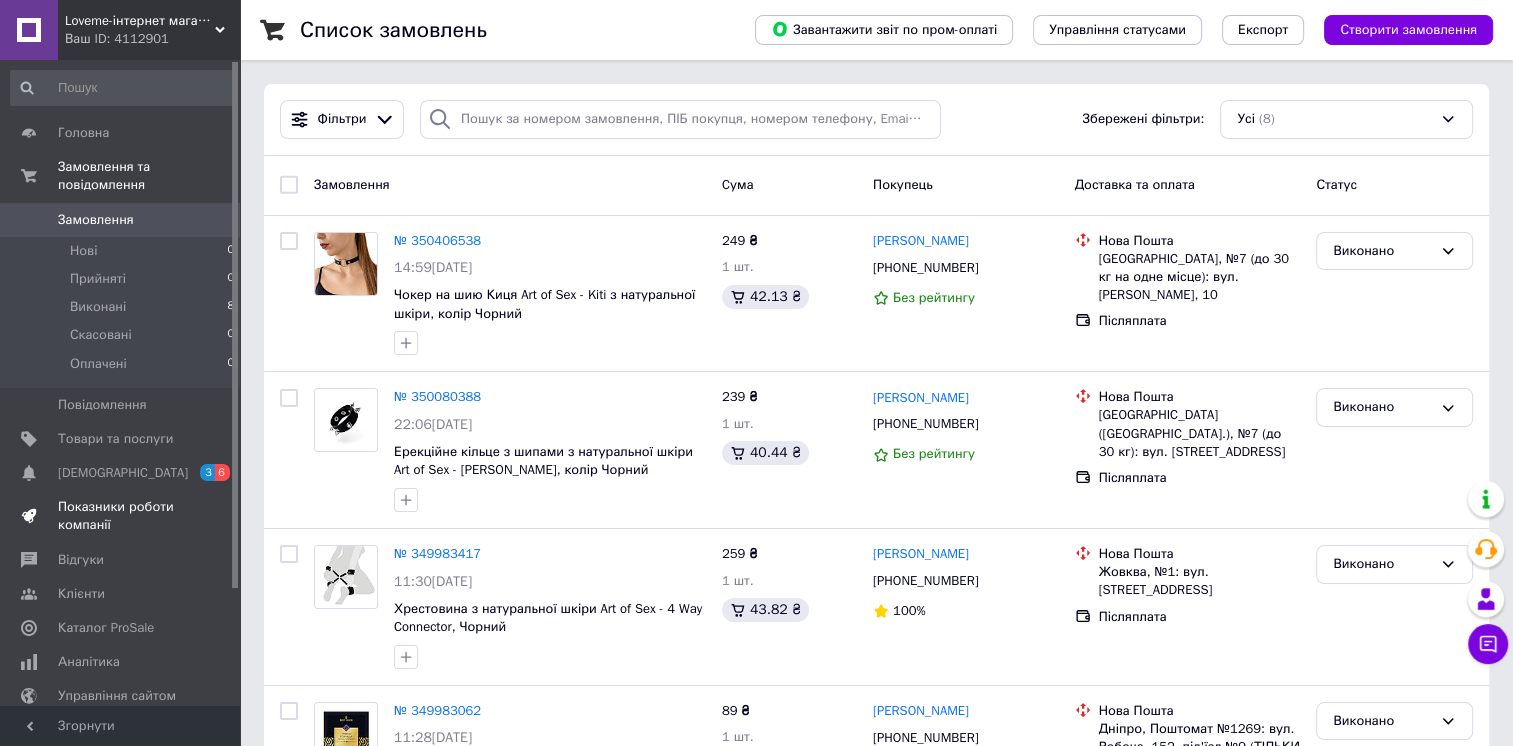 click on "Показники роботи компанії" at bounding box center (121, 516) 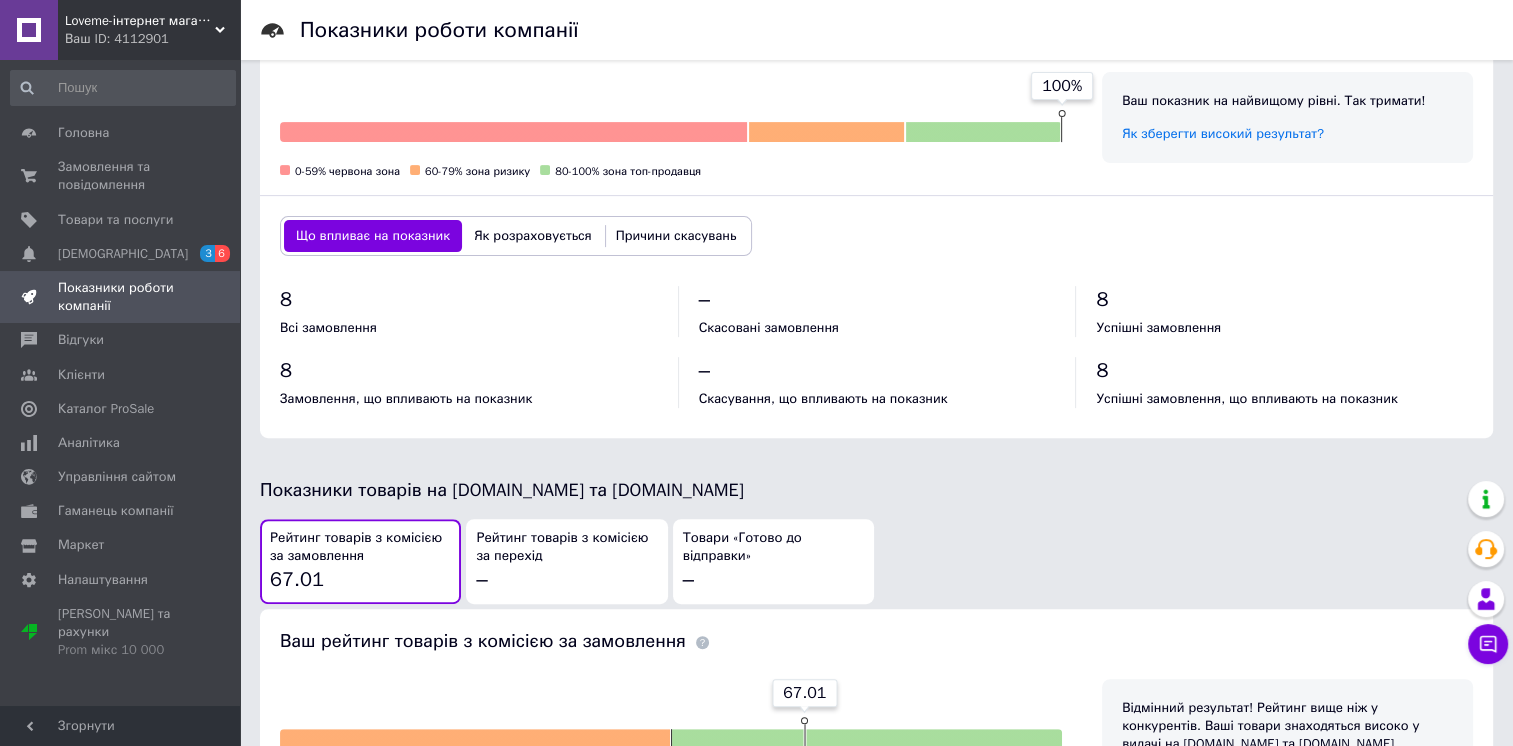 scroll, scrollTop: 322, scrollLeft: 0, axis: vertical 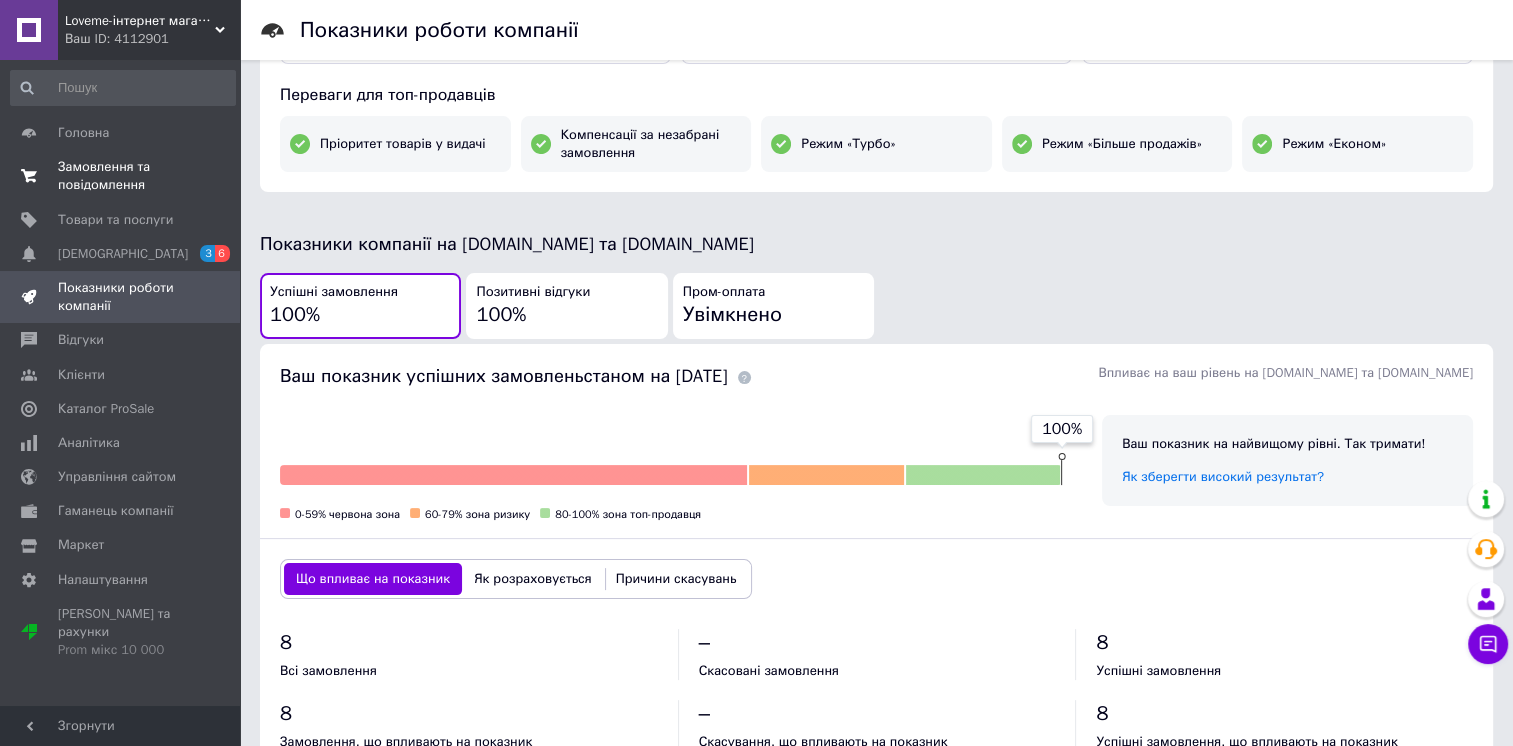 click on "Замовлення та повідомлення 0 0" at bounding box center (123, 176) 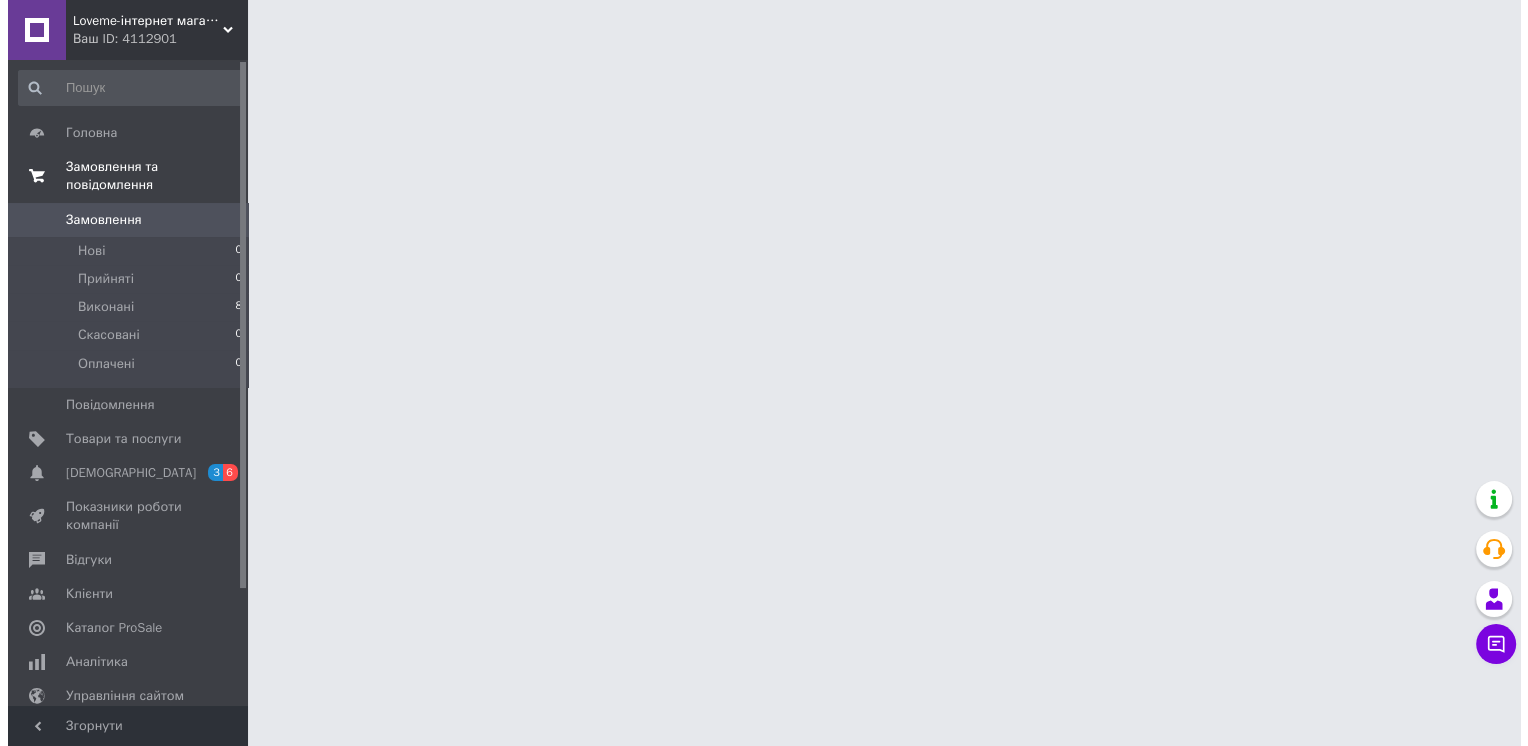 scroll, scrollTop: 0, scrollLeft: 0, axis: both 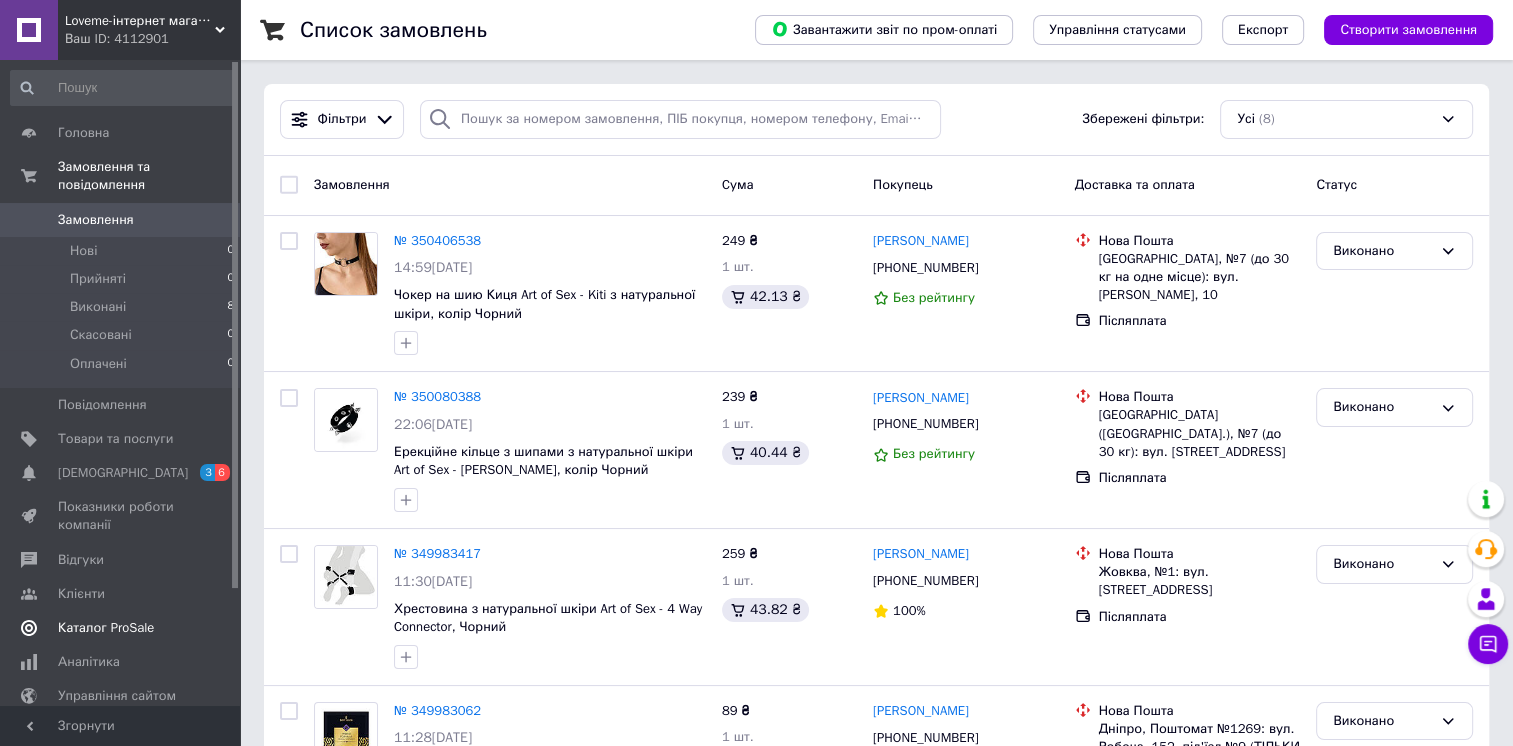 click on "Каталог ProSale" at bounding box center (106, 628) 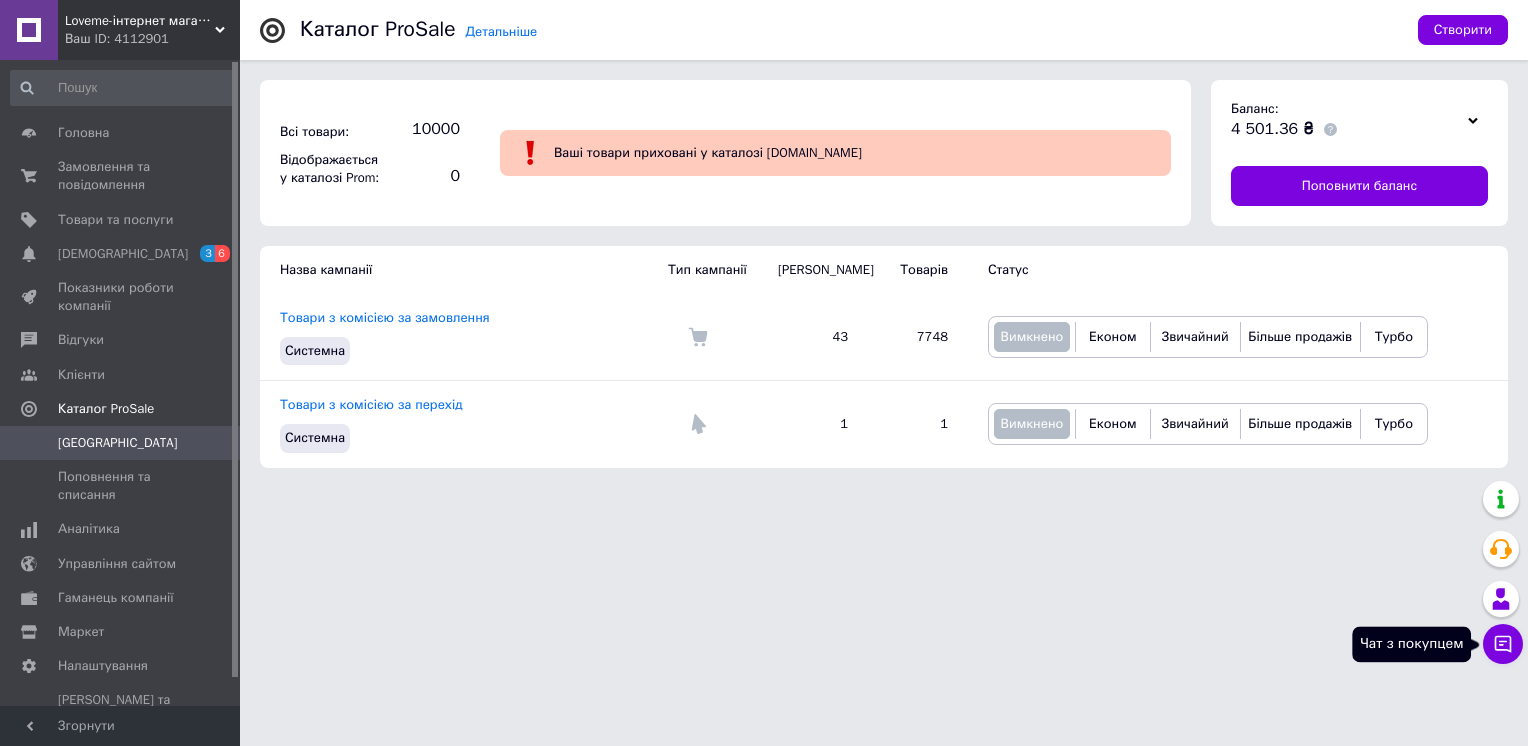 click on "Чат з покупцем" at bounding box center [1503, 644] 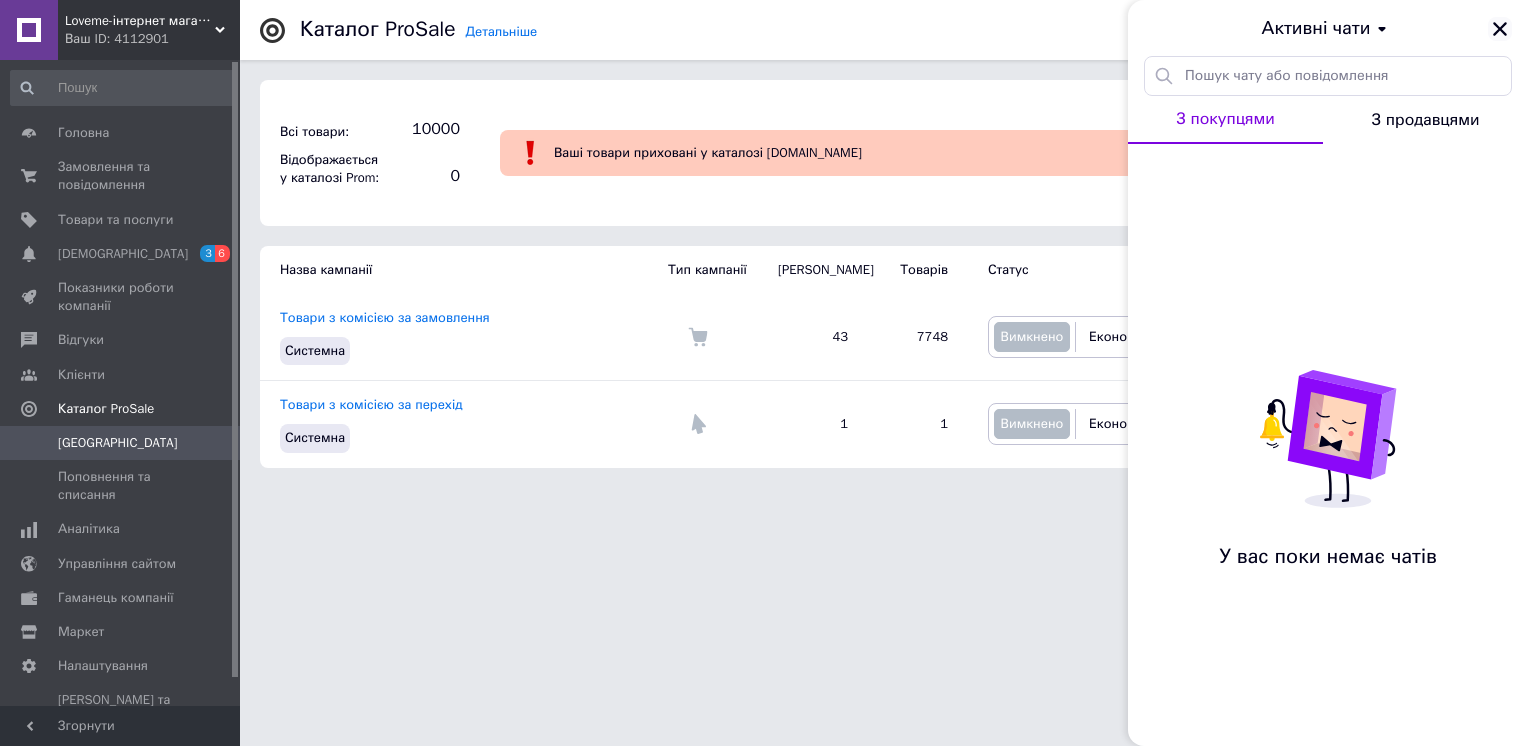 click 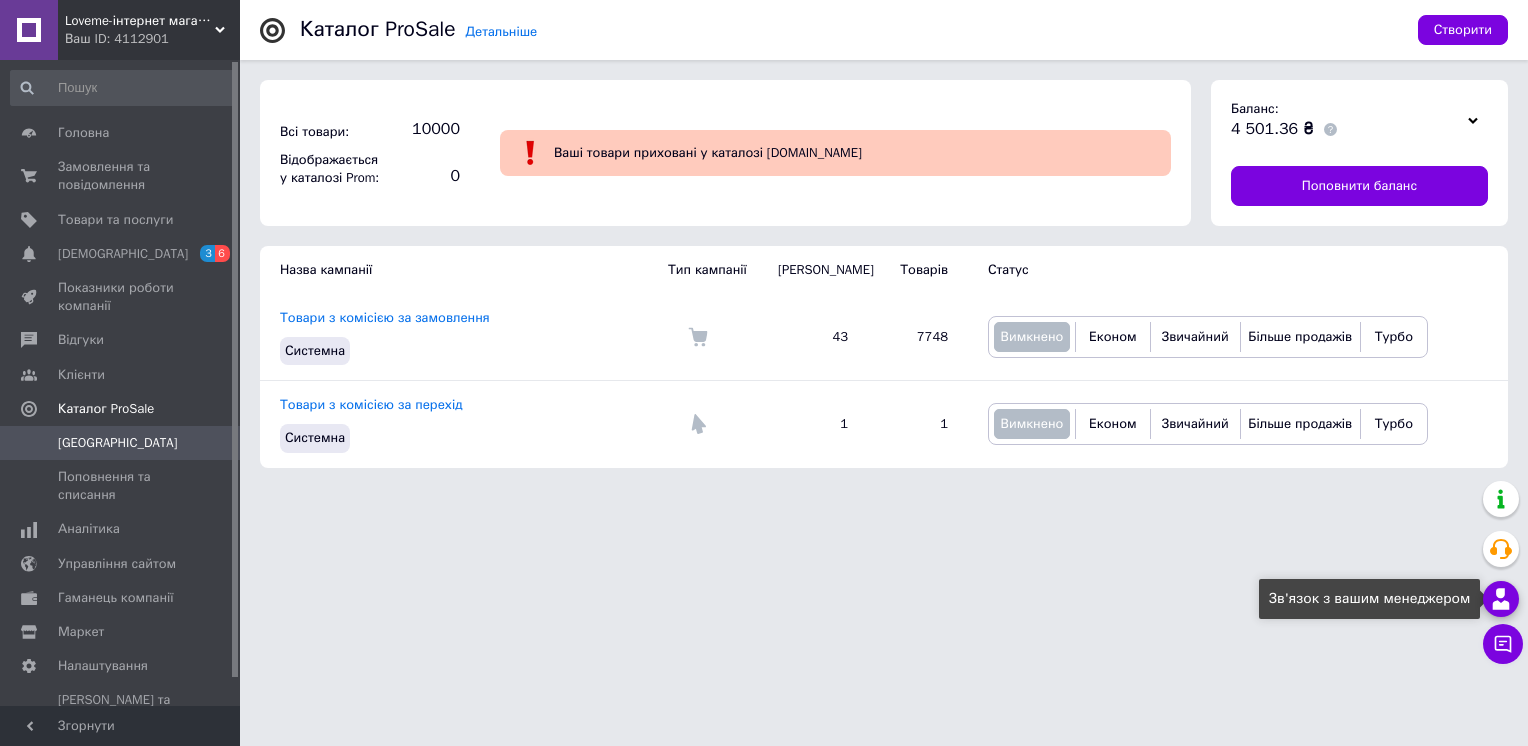 click 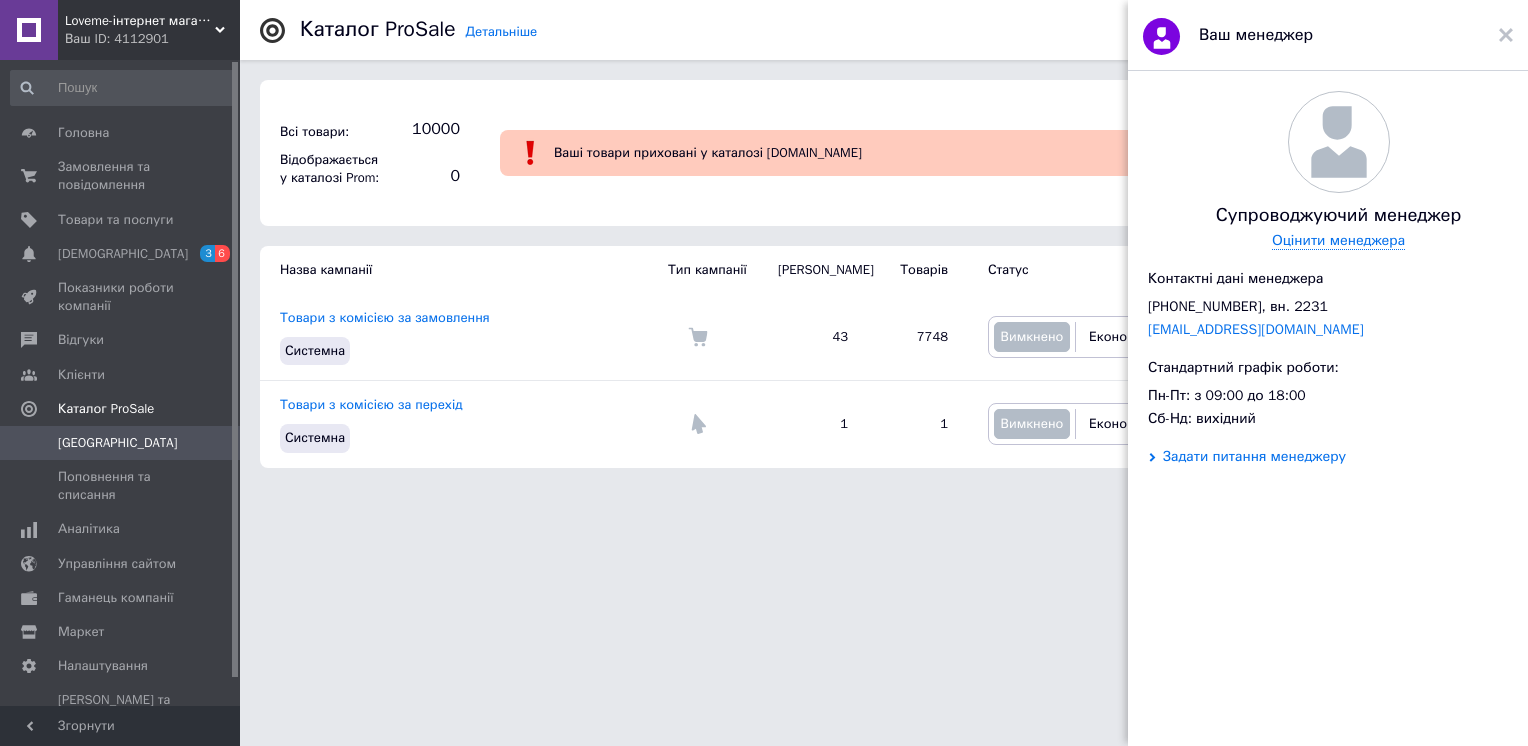 click on "Задати питання менеджеру" at bounding box center (1254, 457) 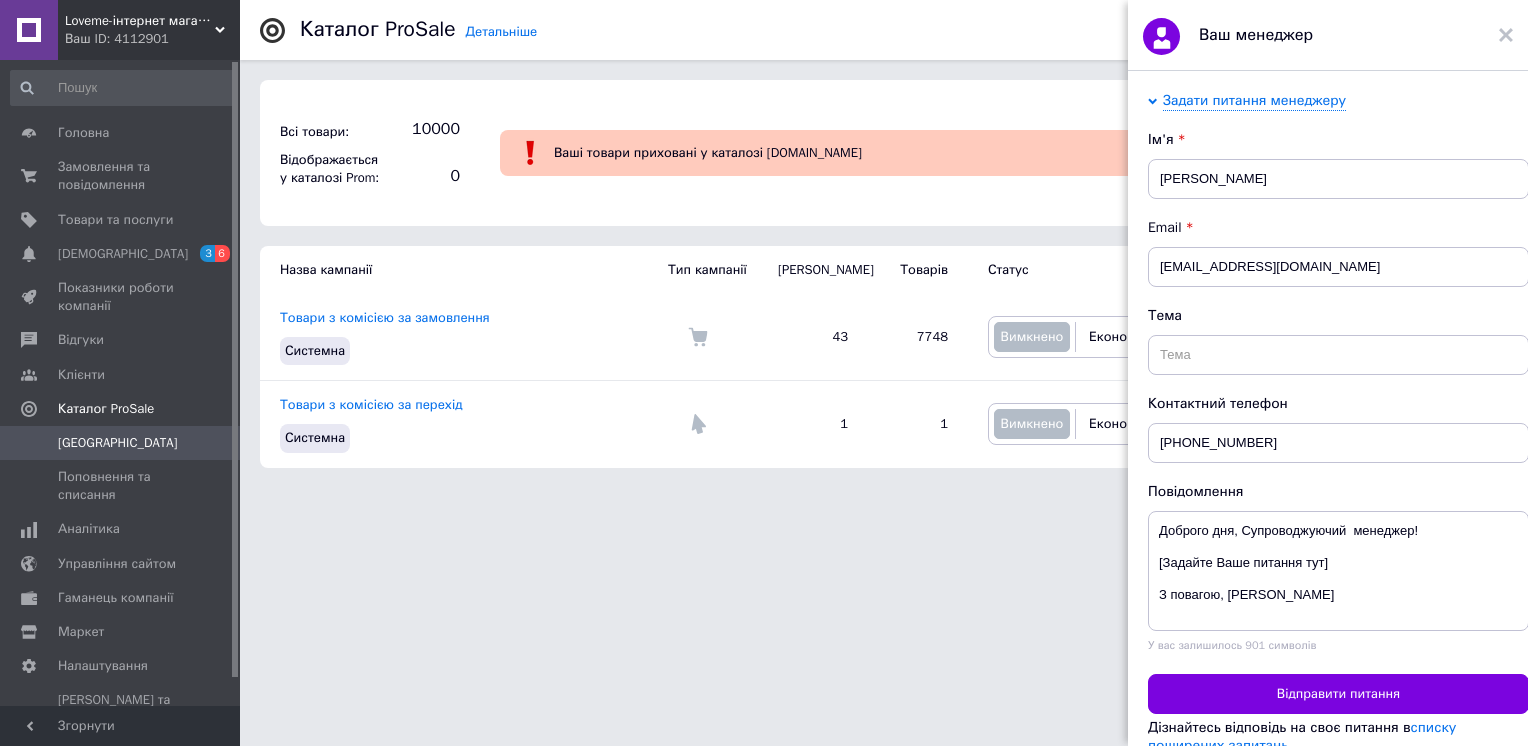 scroll, scrollTop: 386, scrollLeft: 0, axis: vertical 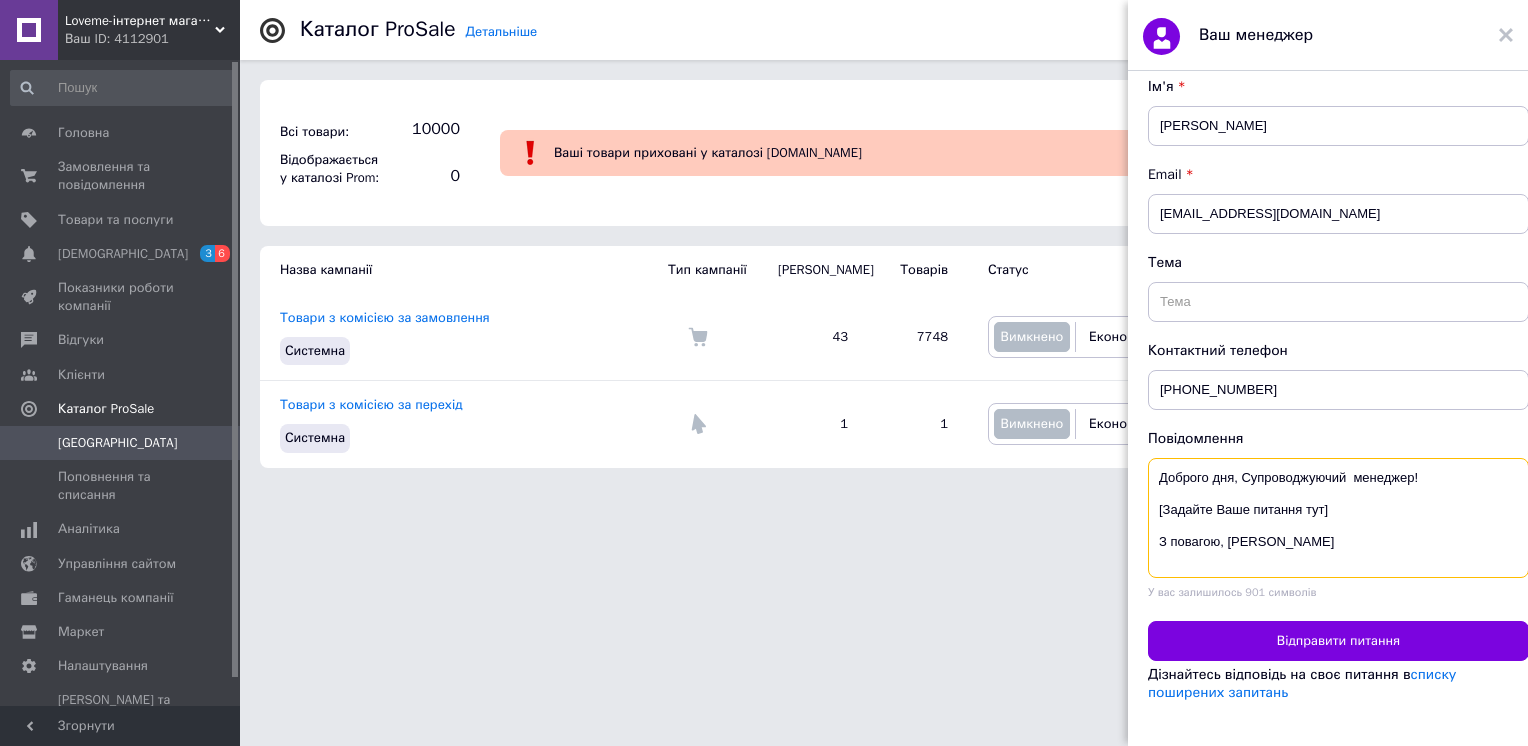 drag, startPoint x: 1336, startPoint y: 501, endPoint x: 1089, endPoint y: 505, distance: 247.03238 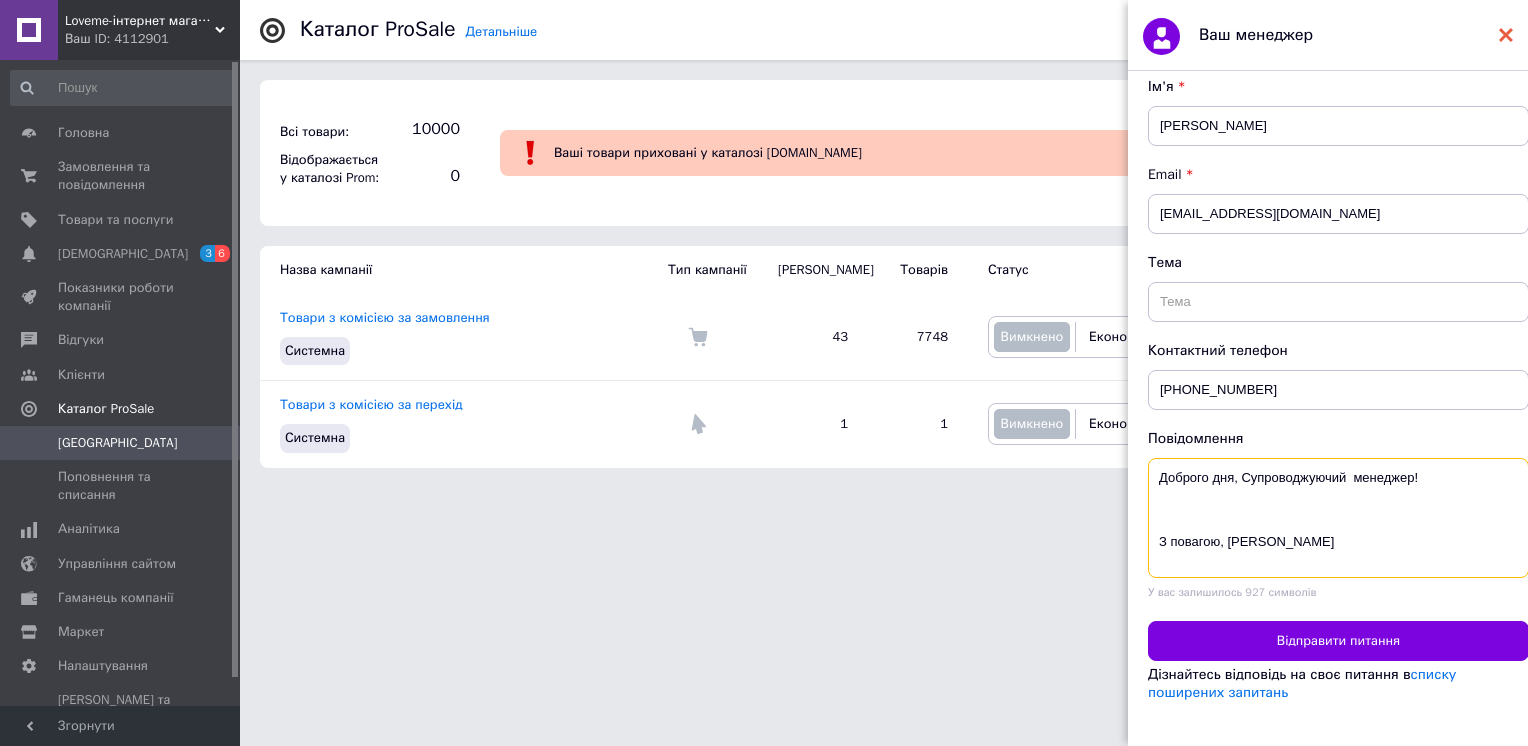 type on "Доброго дня, Супроводжуючий  менеджер!
З повагою, [PERSON_NAME]" 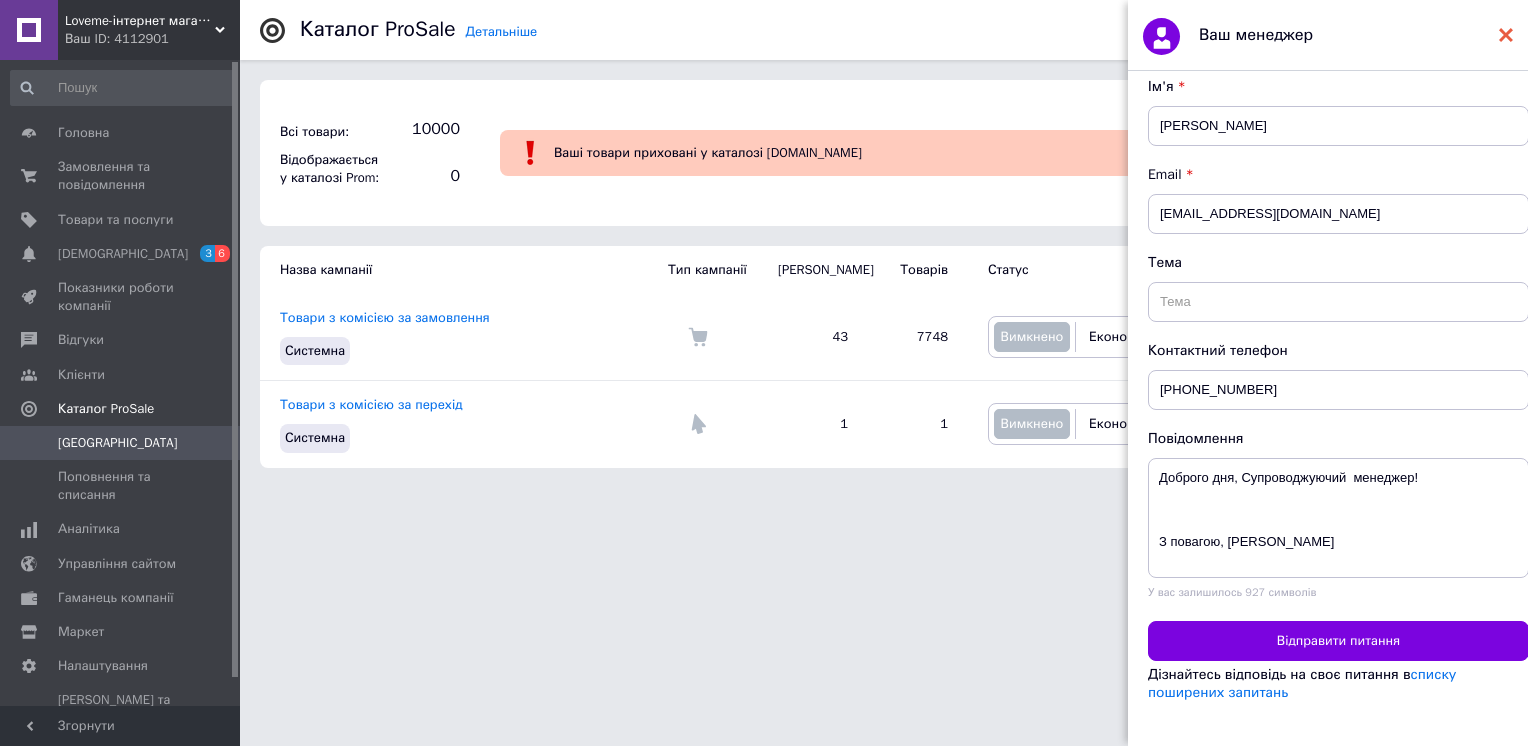 click 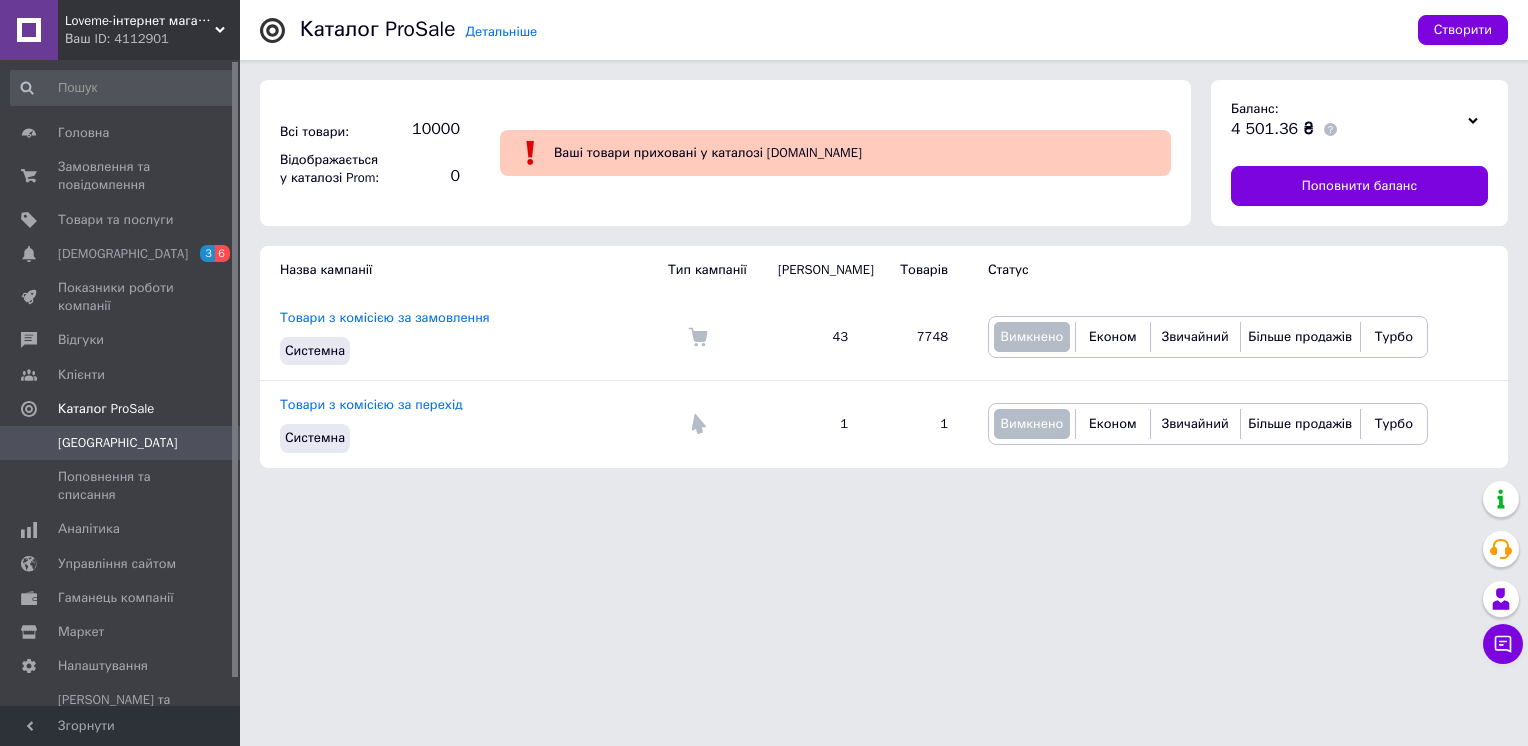 click on "Loveme-інтернет магазин Ваш ID: 4112901 Сайт Loveme-інтернет магазин Кабінет покупця Перевірити стан системи Сторінка на порталі Довідка Вийти Головна Замовлення та повідомлення 0 0 Товари та послуги Сповіщення 3 6 Показники роботи компанії Відгуки Клієнти Каталог ProSale Кампанії Поповнення та списання Аналітика Управління сайтом Гаманець компанії [PERSON_NAME] Тарифи та рахунки Prom мікс 10 000 Згорнути
Детальніше Каталог ProSale Створити Всі товари: 10000 Відображається у каталозі Prom: 0 Баланс: 4 501.36 ₴ 43 1 1" at bounding box center (764, 244) 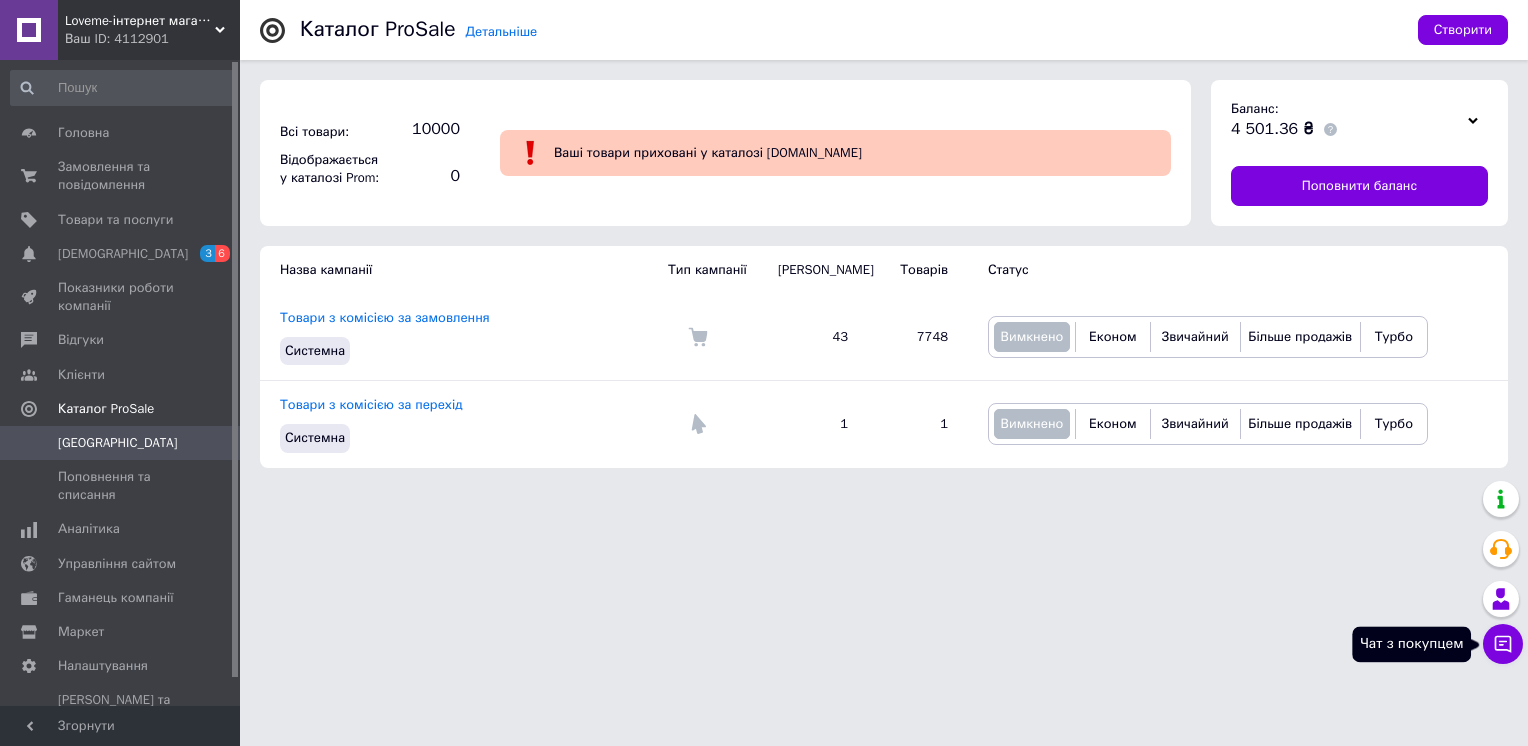 click 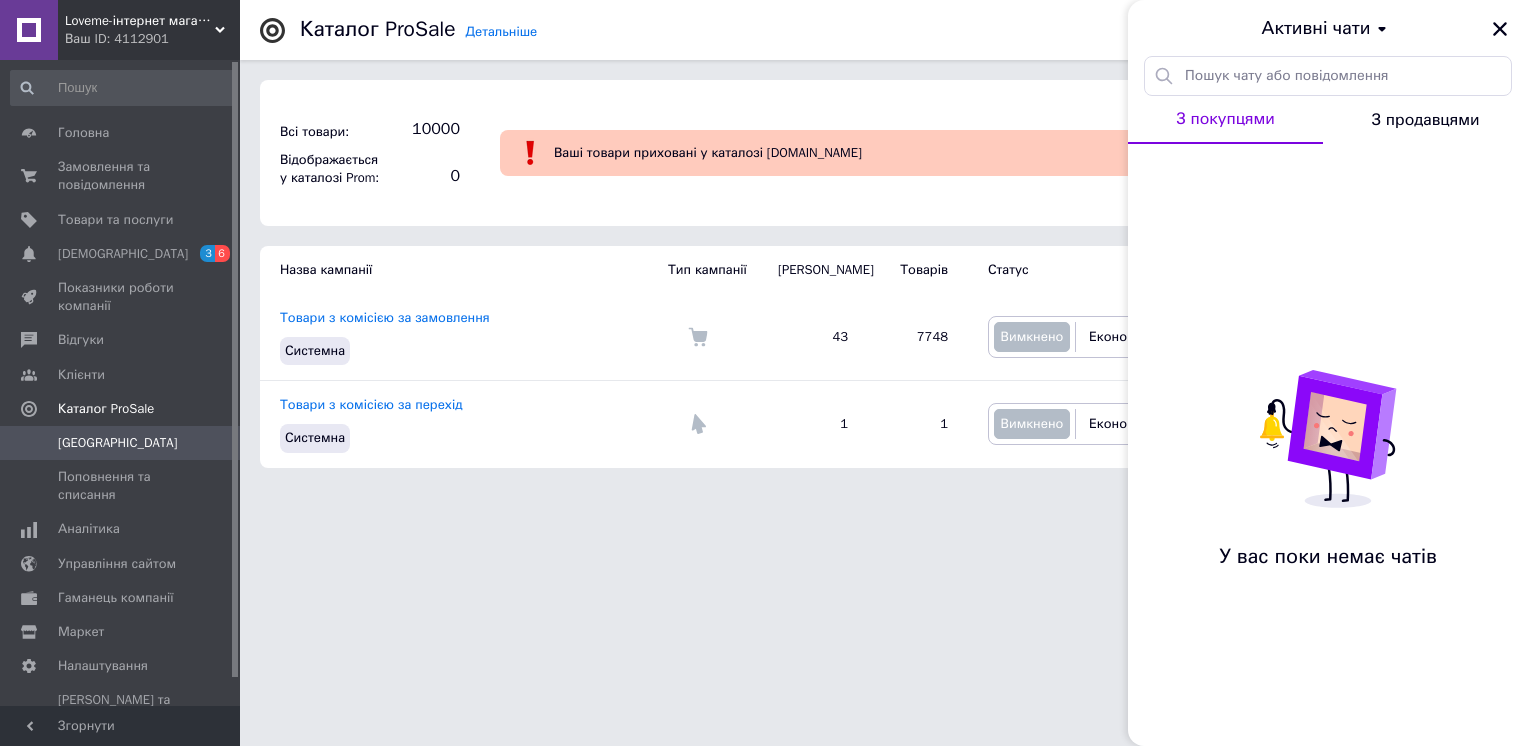 click on "З продавцями" at bounding box center [1426, 120] 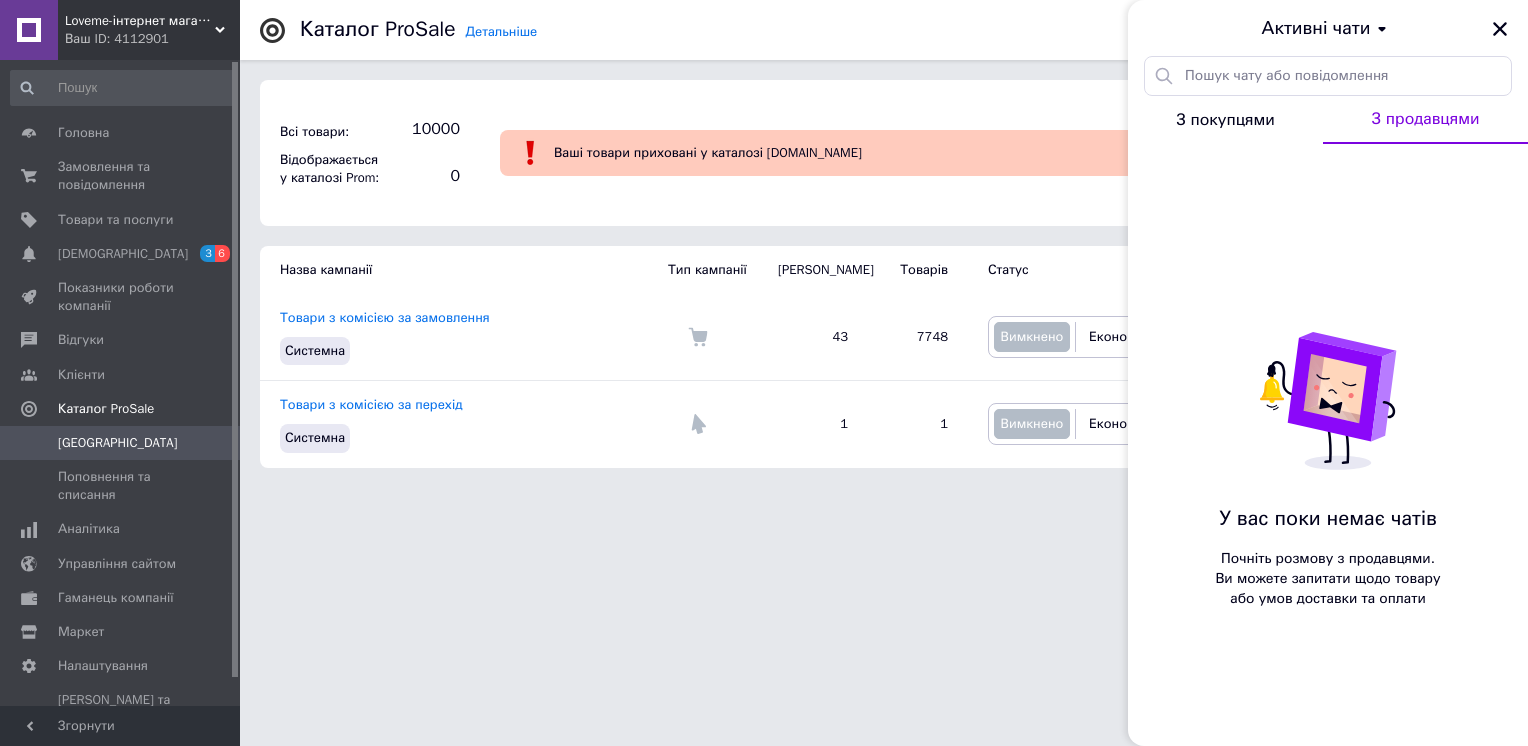 click on "З покупцями" at bounding box center (1225, 120) 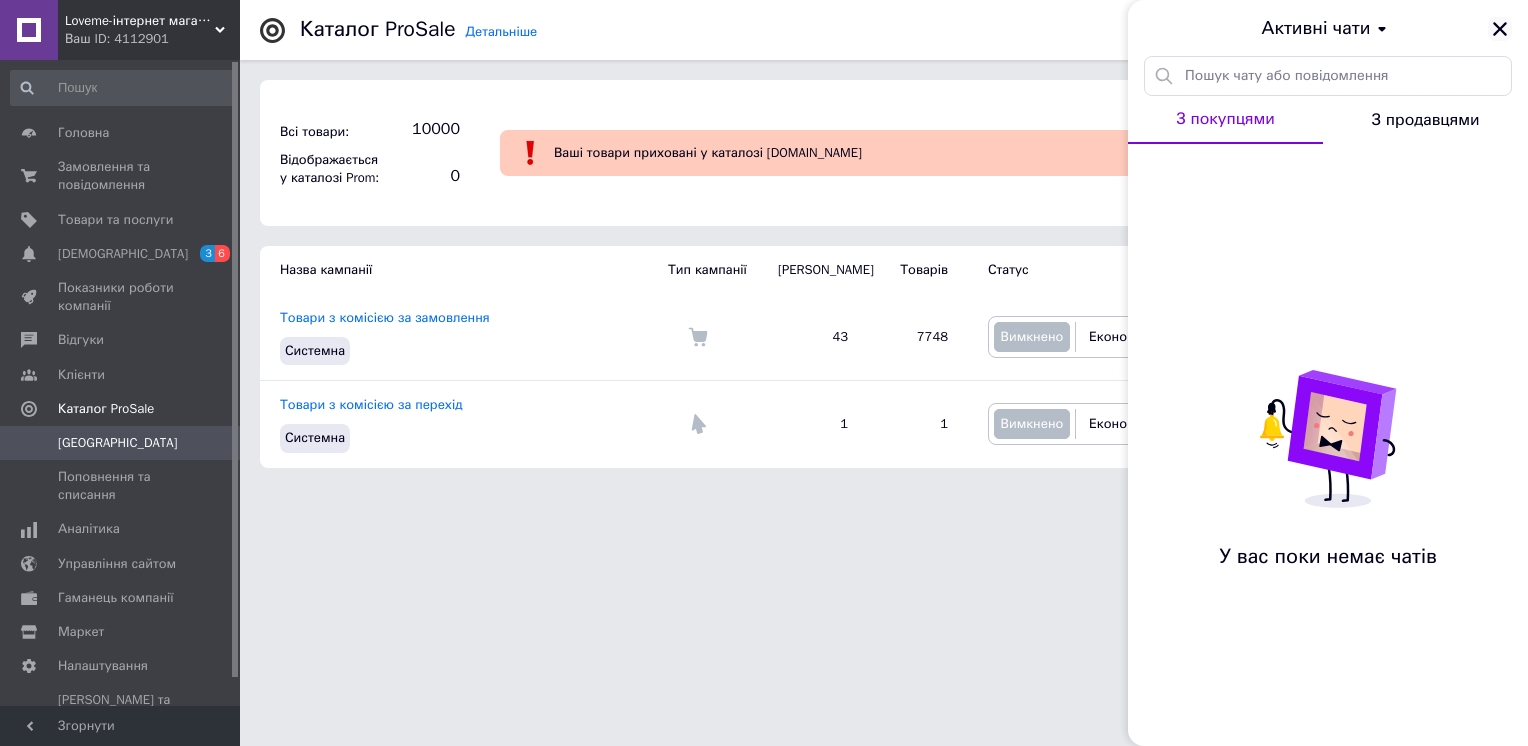 click 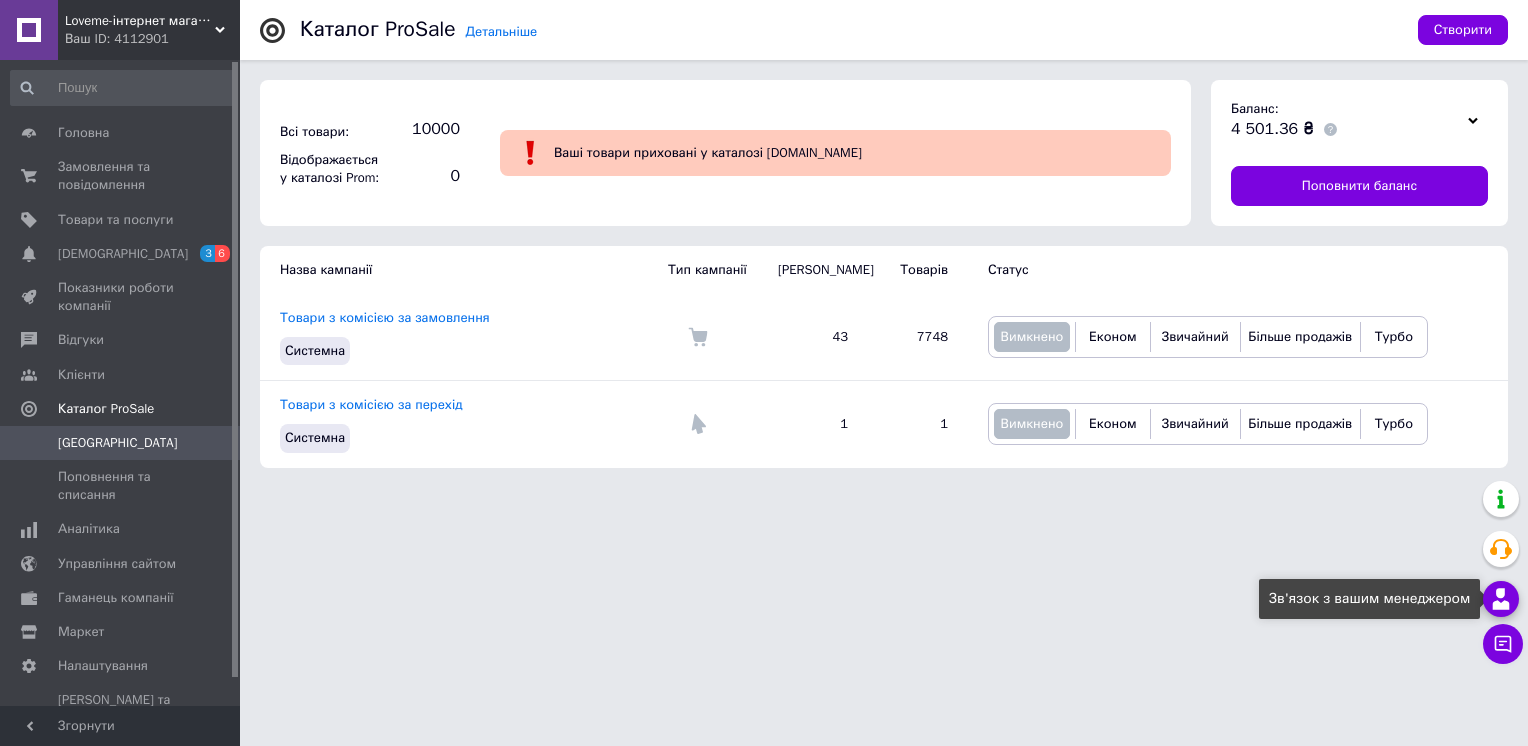 click at bounding box center [1501, 599] 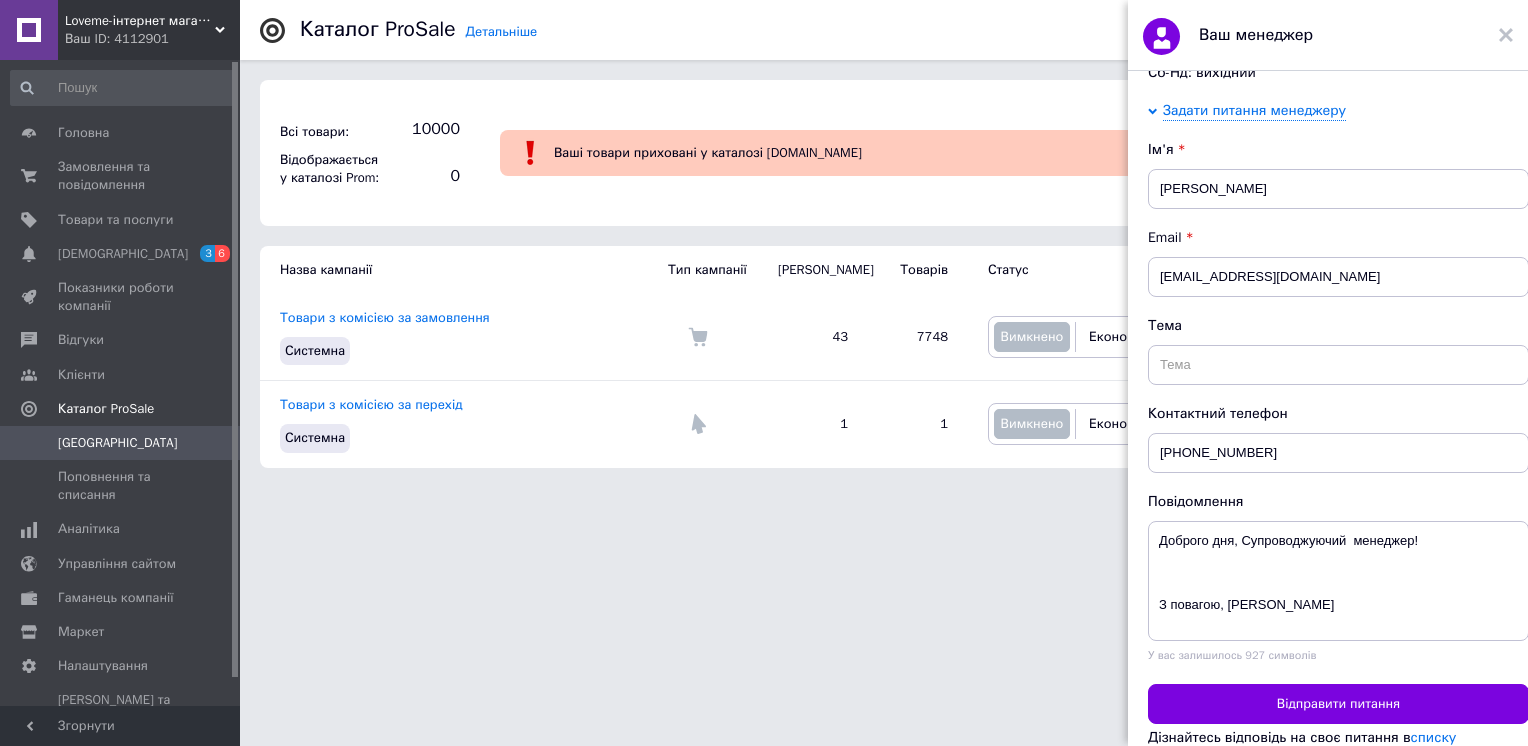 scroll, scrollTop: 386, scrollLeft: 0, axis: vertical 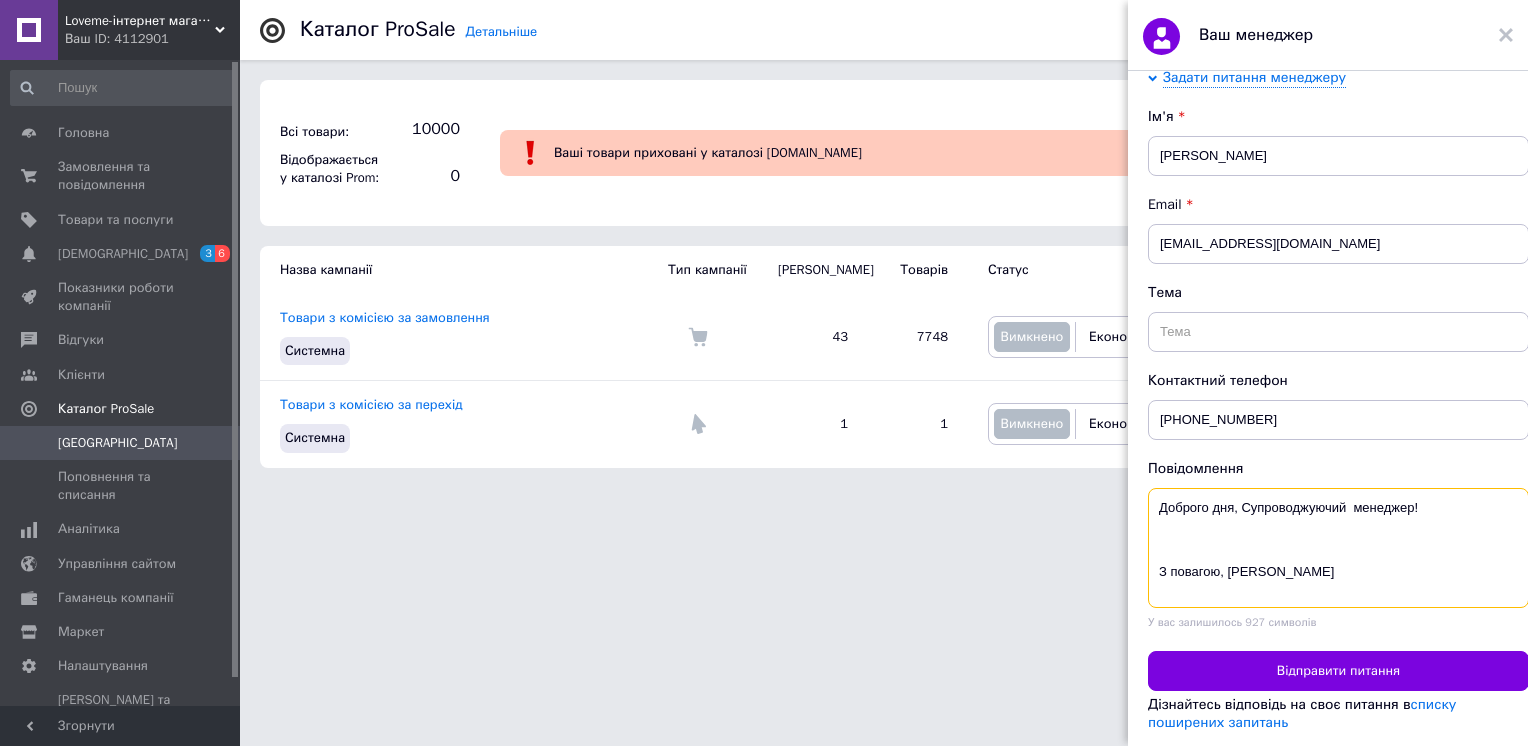 click on "Доброго дня, Супроводжуючий  менеджер!
З повагою, [PERSON_NAME]" at bounding box center [1338, 548] 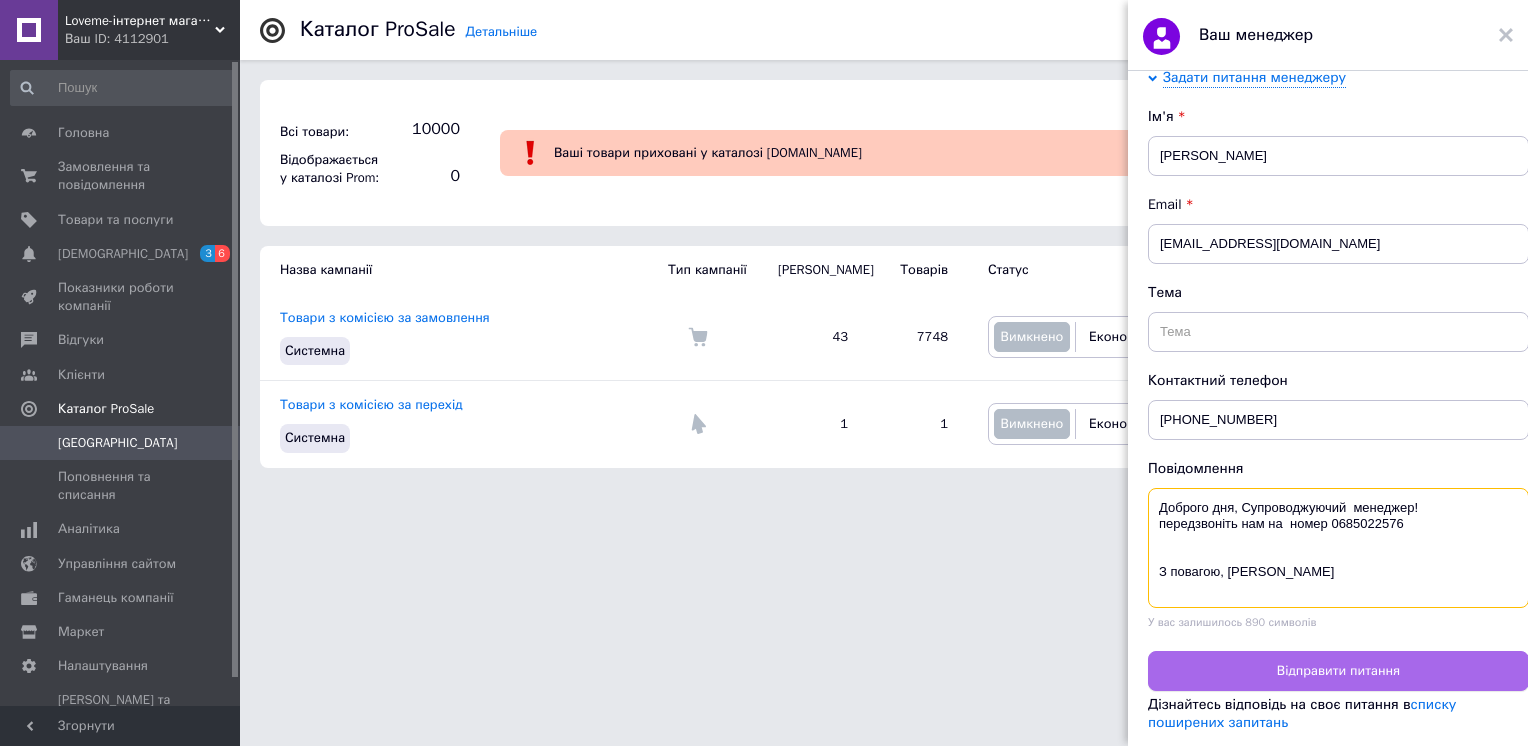 type on "Доброго дня, Супроводжуючий  менеджер!
передзвоніть нам на  номер 0685022576
З повагою, [PERSON_NAME]" 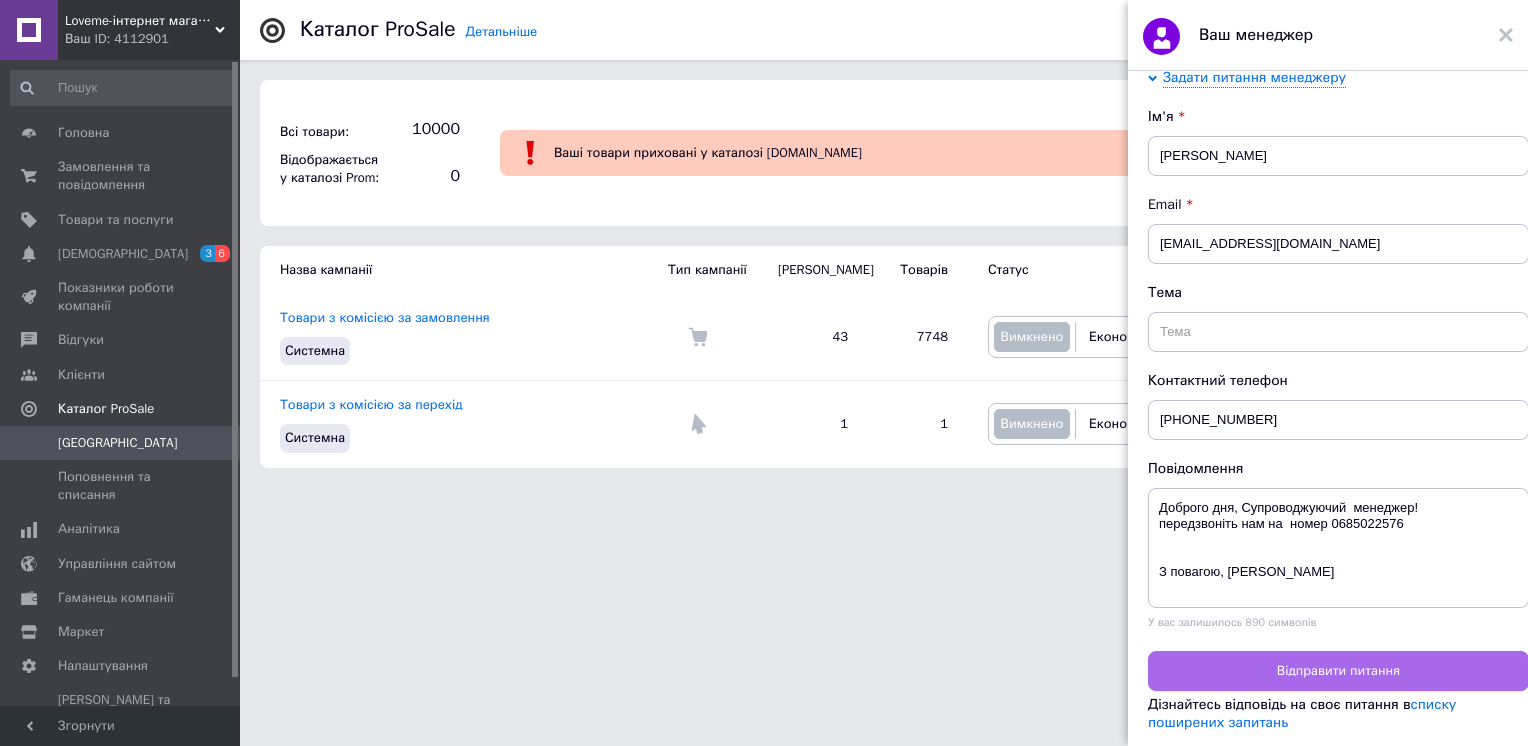 click on "Відправити питання" at bounding box center [1338, 671] 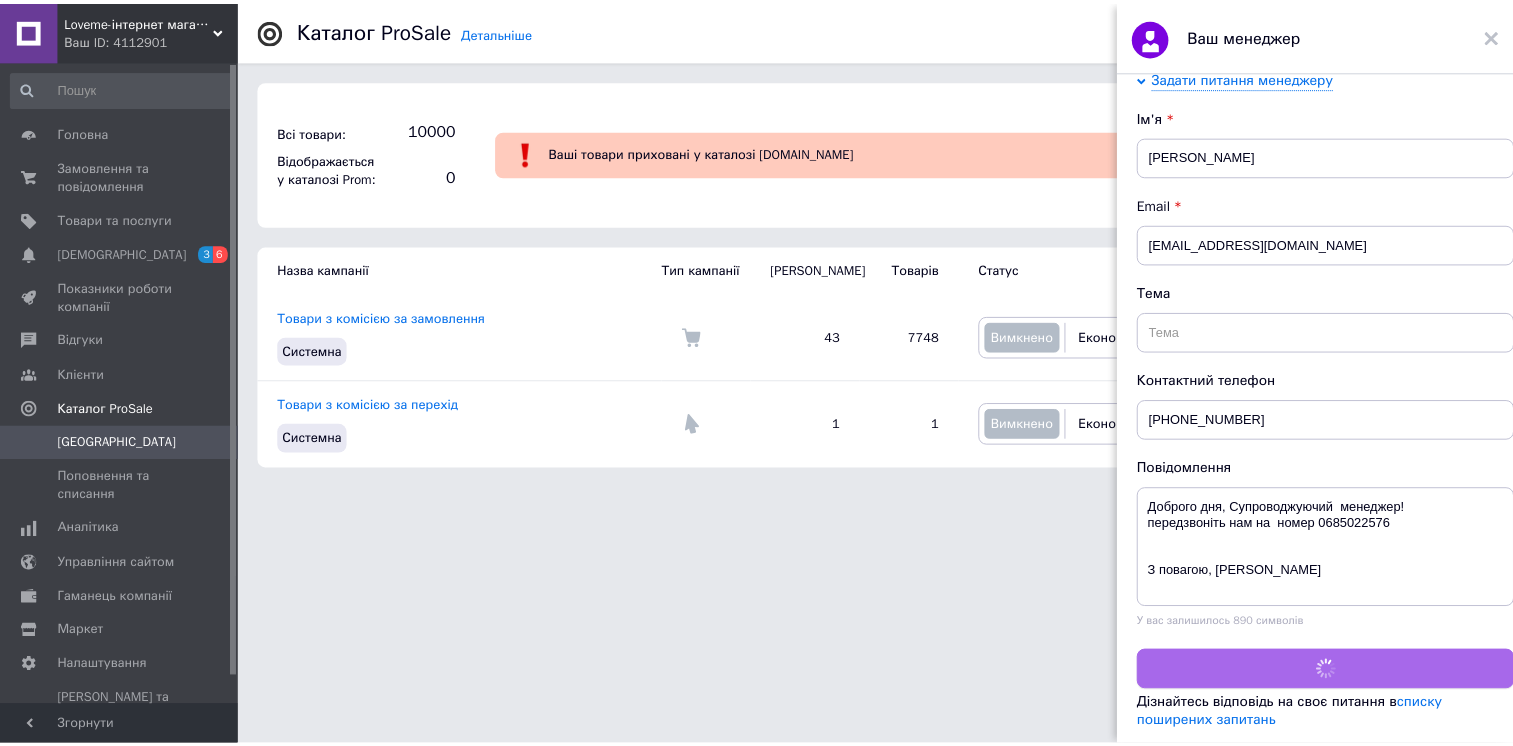 scroll, scrollTop: 0, scrollLeft: 0, axis: both 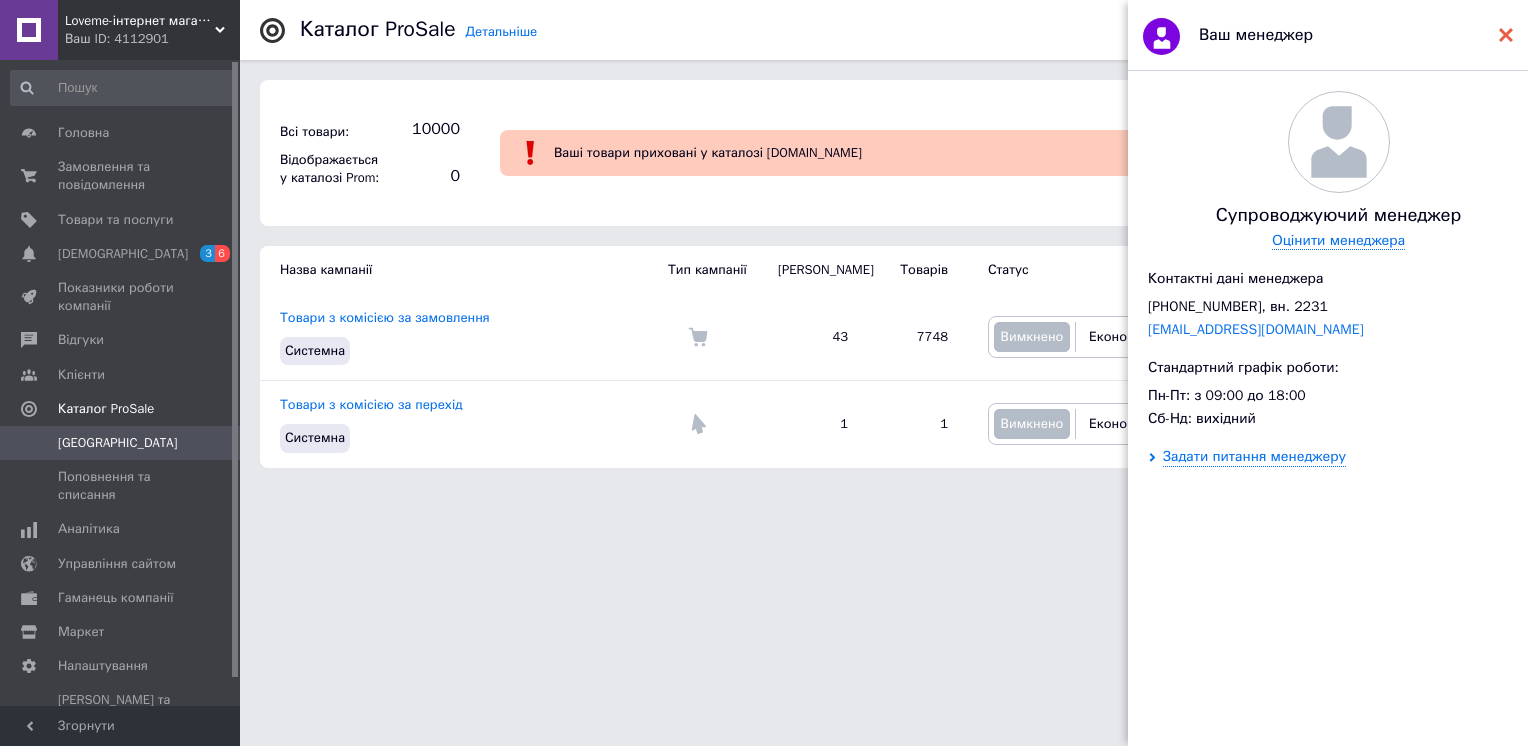 click 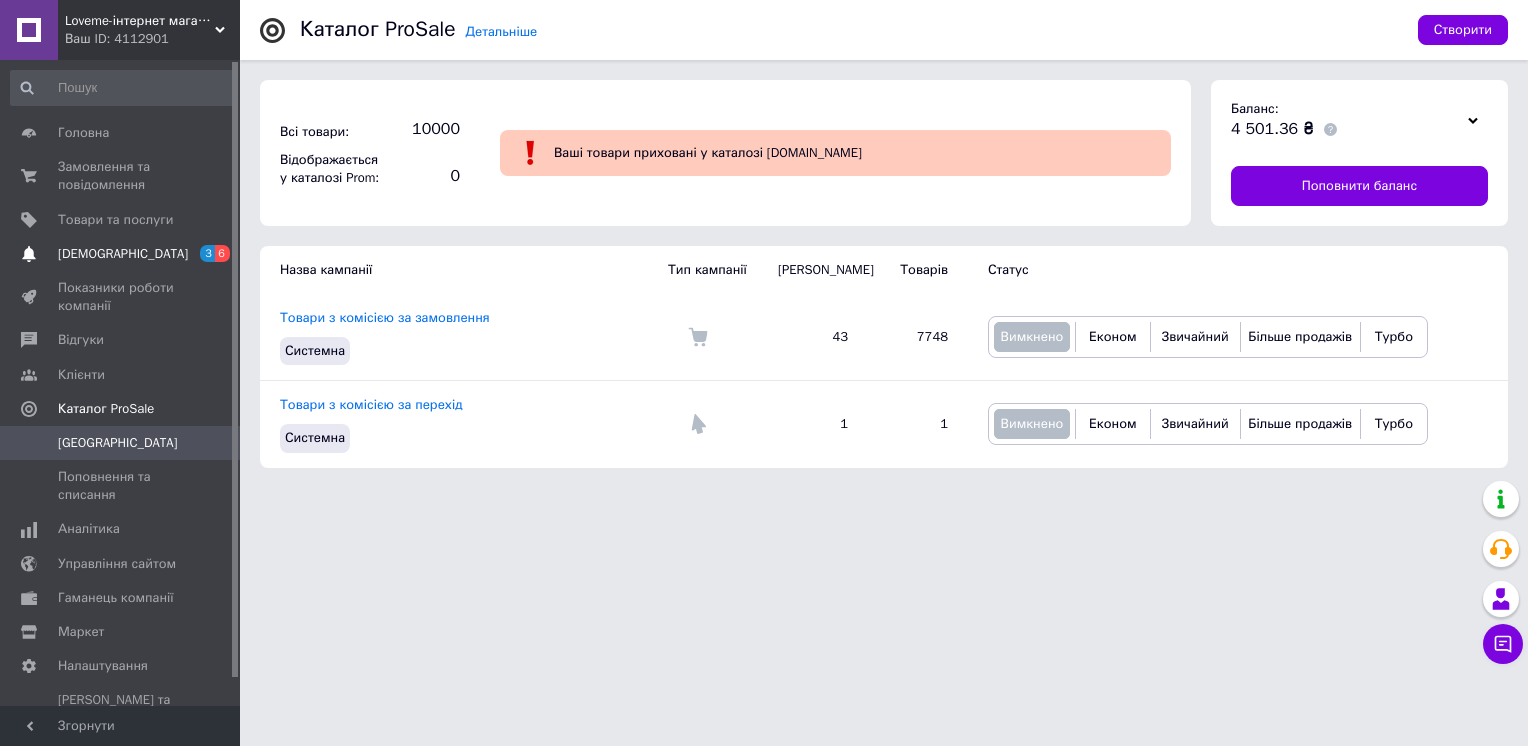 click on "[DEMOGRAPHIC_DATA]" at bounding box center [123, 254] 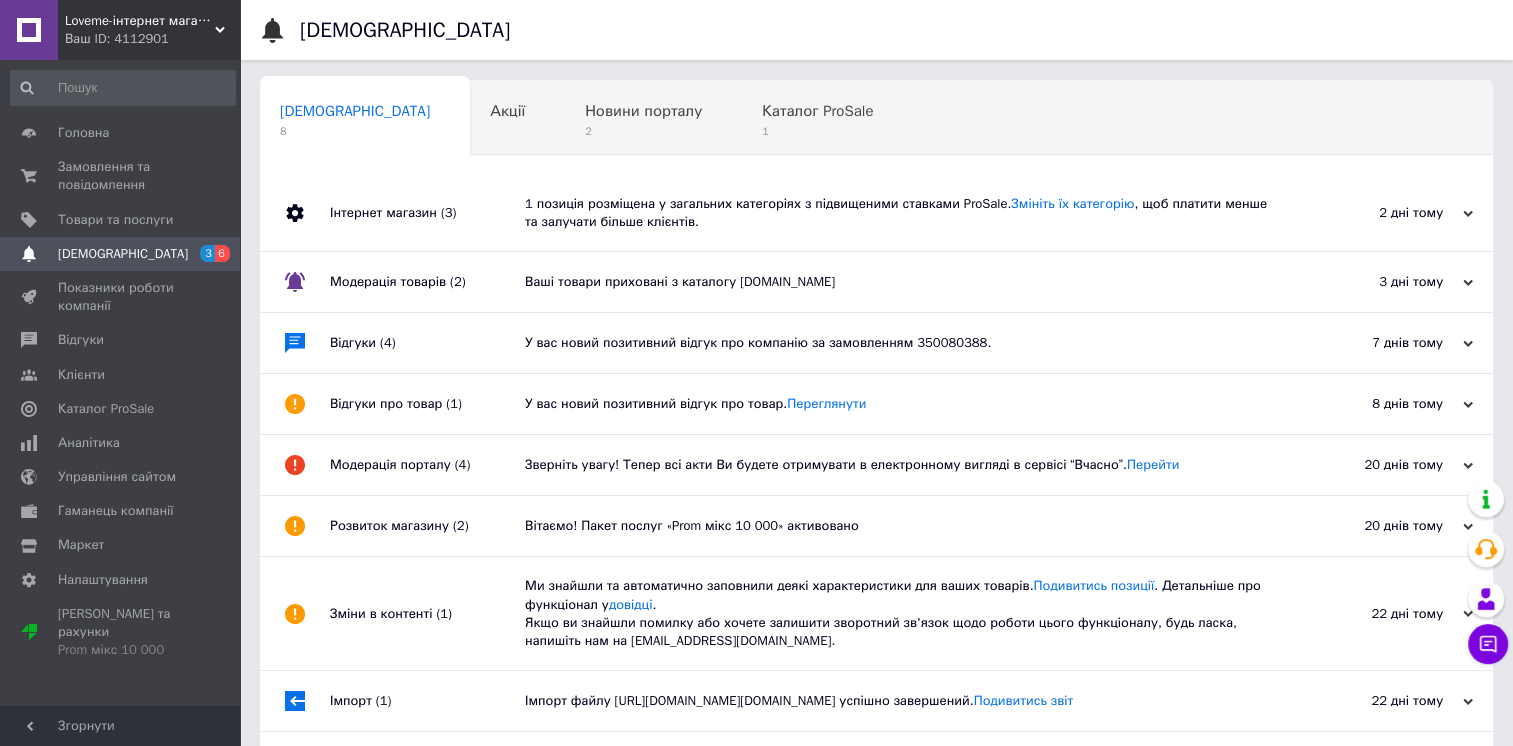 click on "3 дні тому [DATE]" at bounding box center [1383, 282] 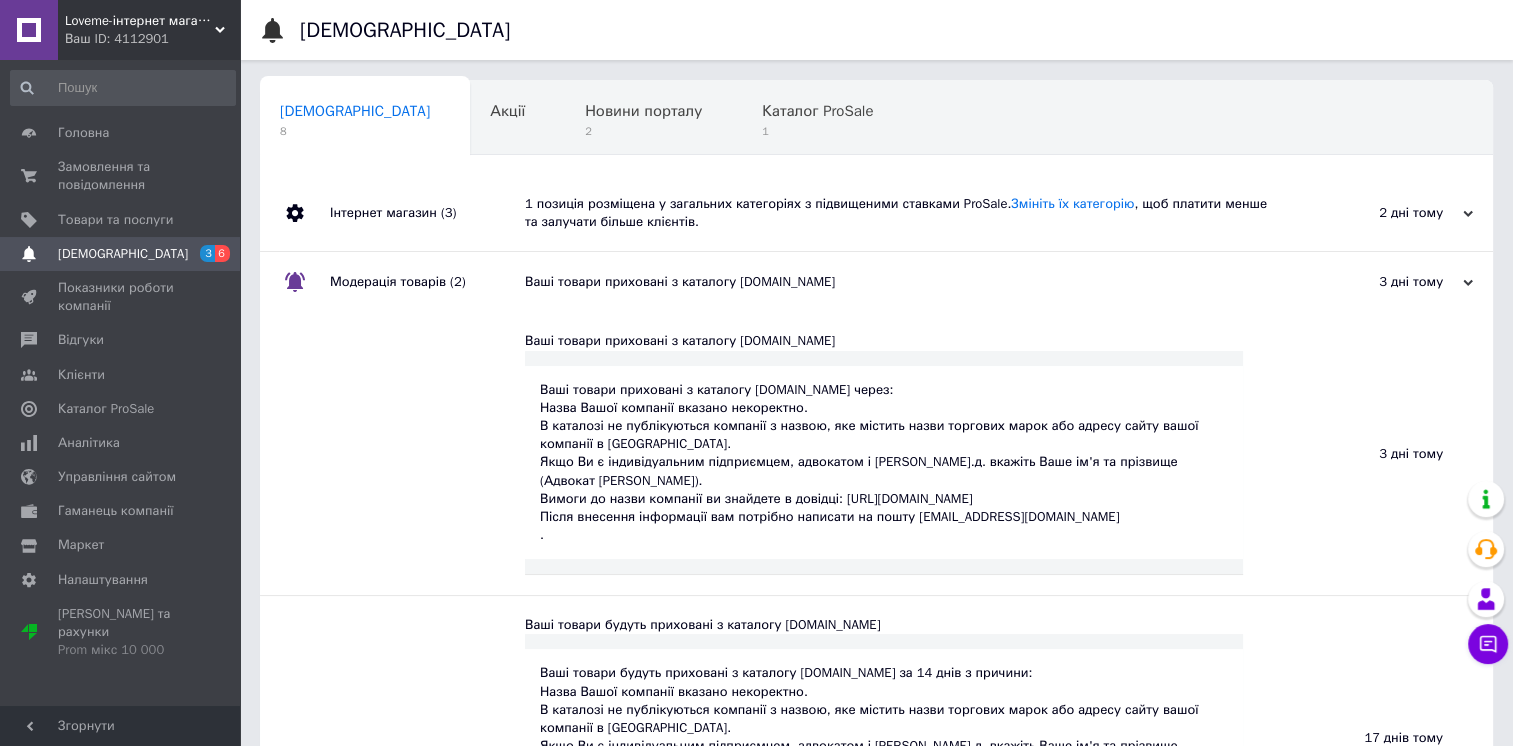 drag, startPoint x: 1060, startPoint y: 522, endPoint x: 940, endPoint y: 529, distance: 120.203995 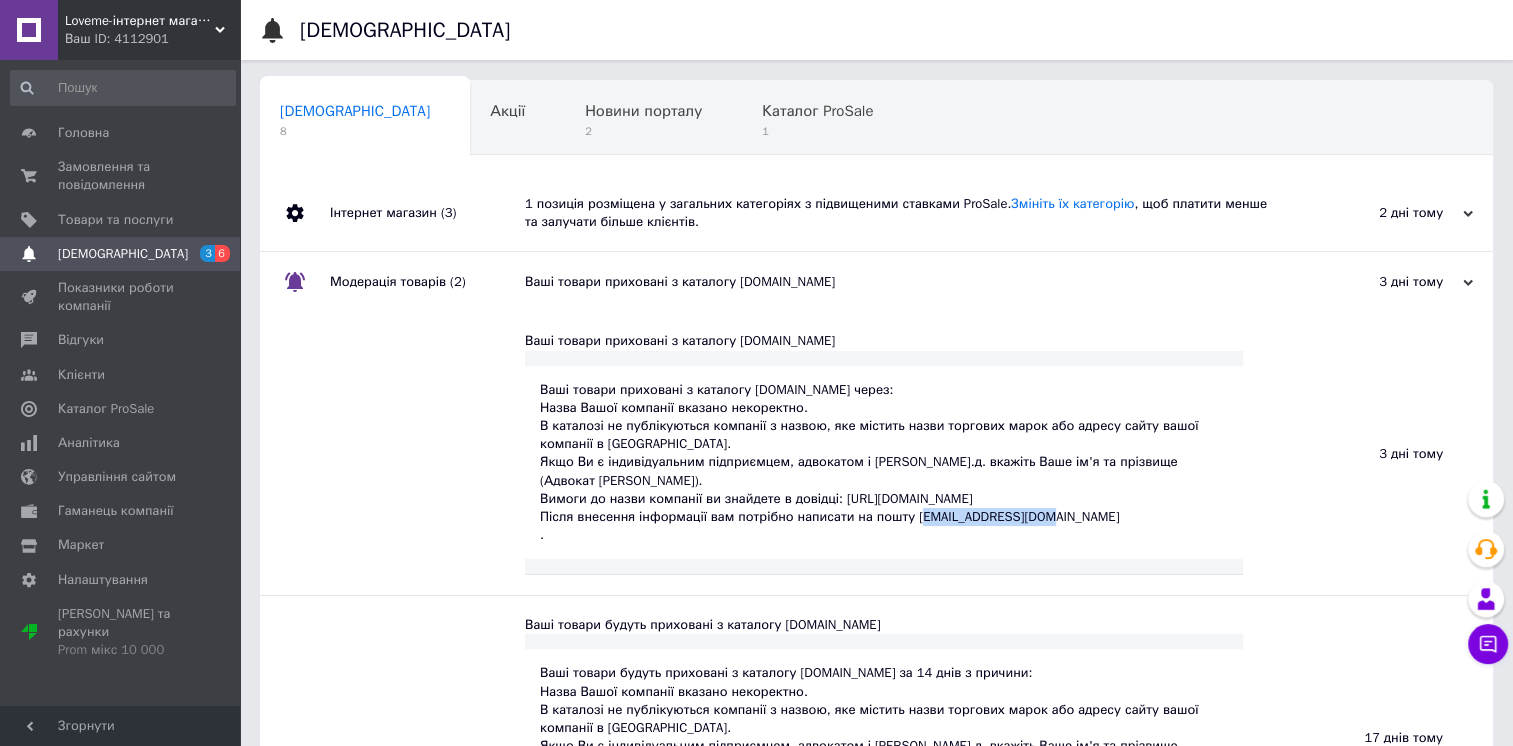 drag, startPoint x: 1078, startPoint y: 519, endPoint x: 932, endPoint y: 522, distance: 146.03082 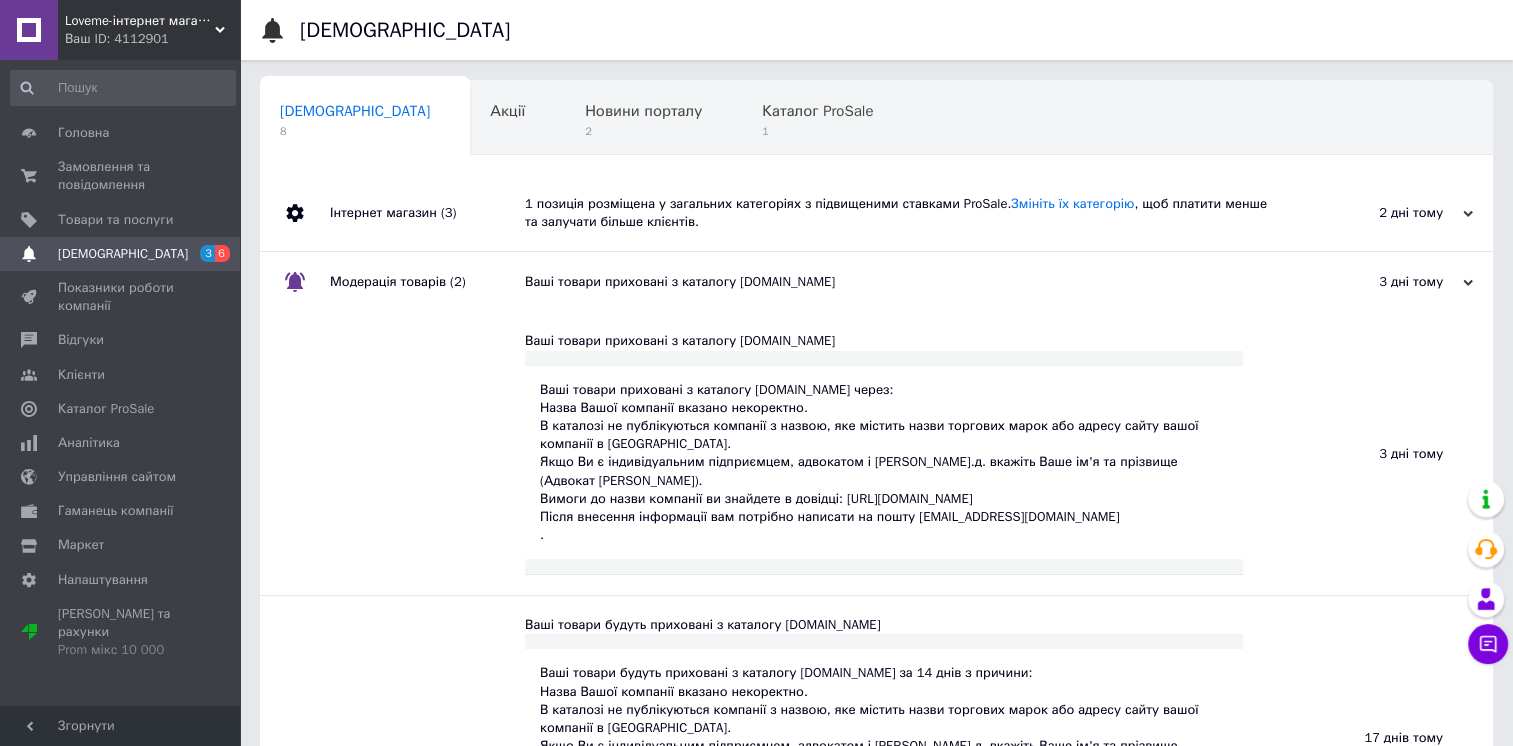 click 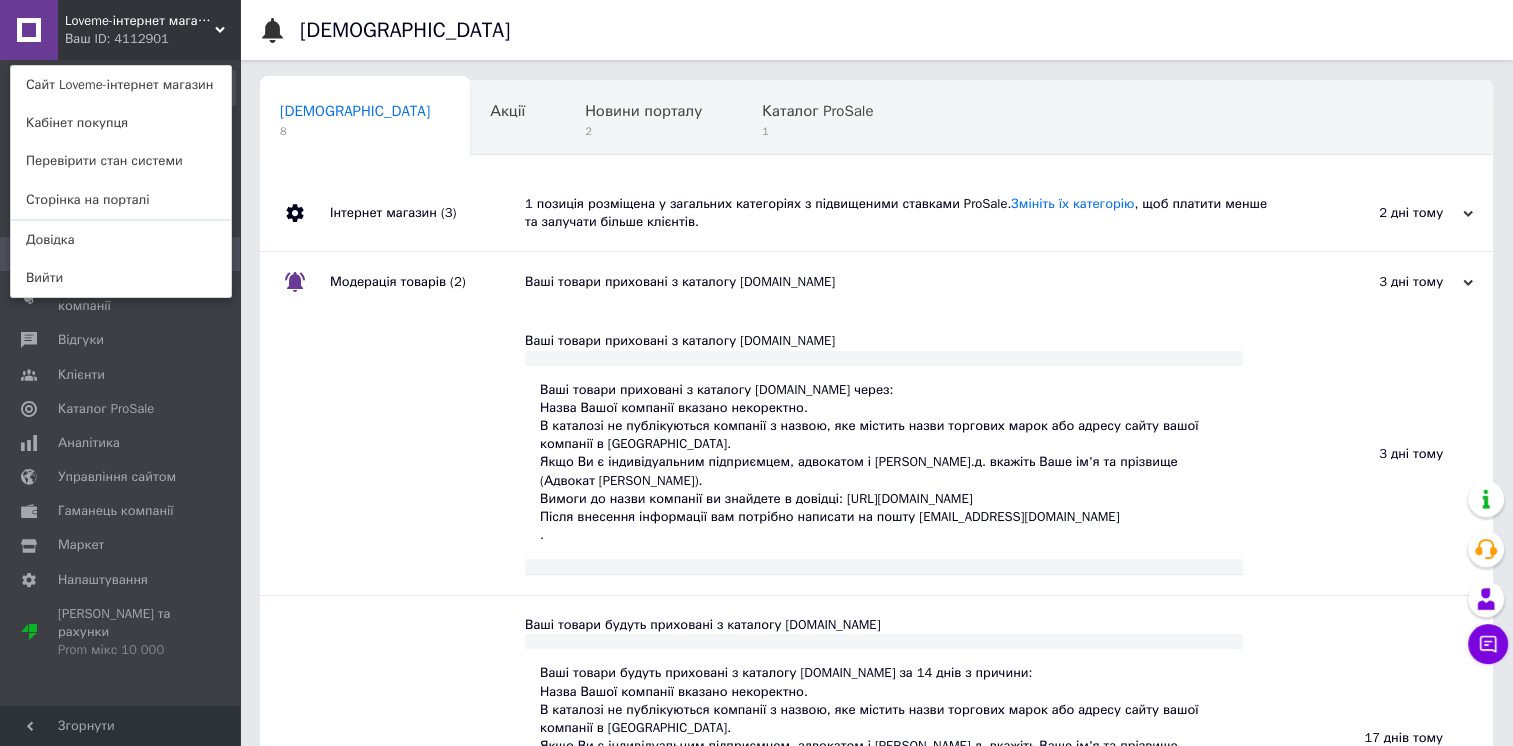 click on "Loveme-інтернет магазин" at bounding box center (140, 21) 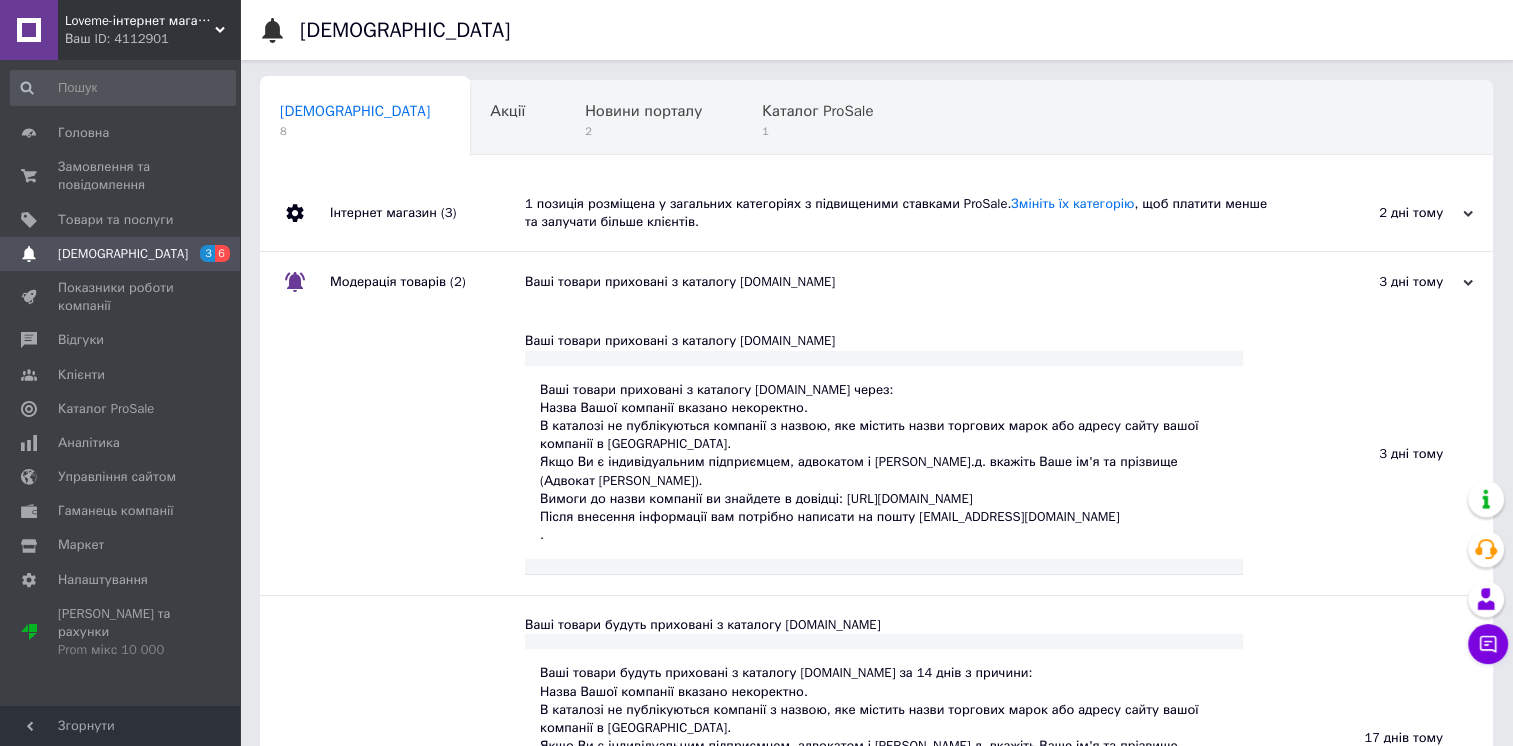 click on "Ваш ID: 4112901" at bounding box center [152, 39] 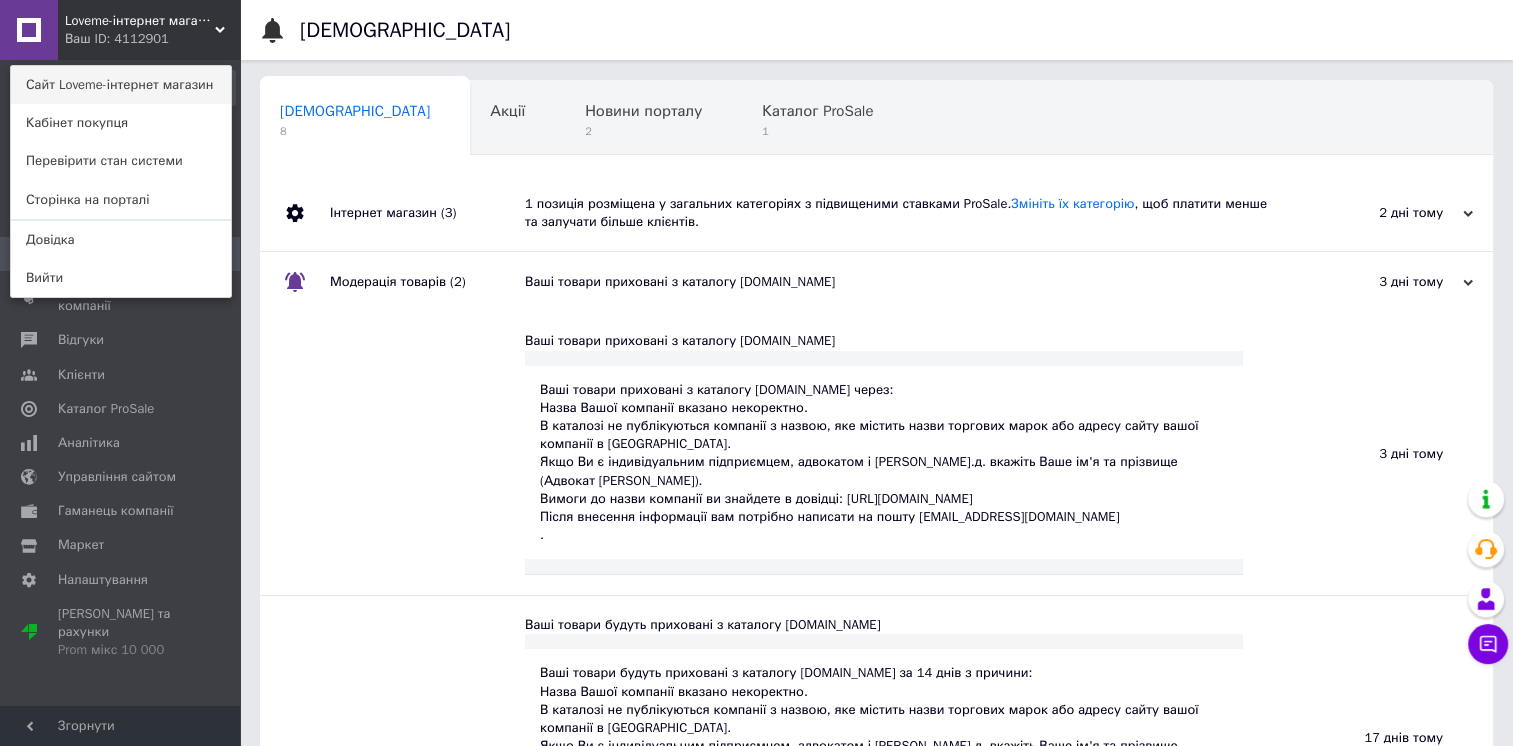 click on "Сайт Loveme-інтернет магазин" at bounding box center (121, 85) 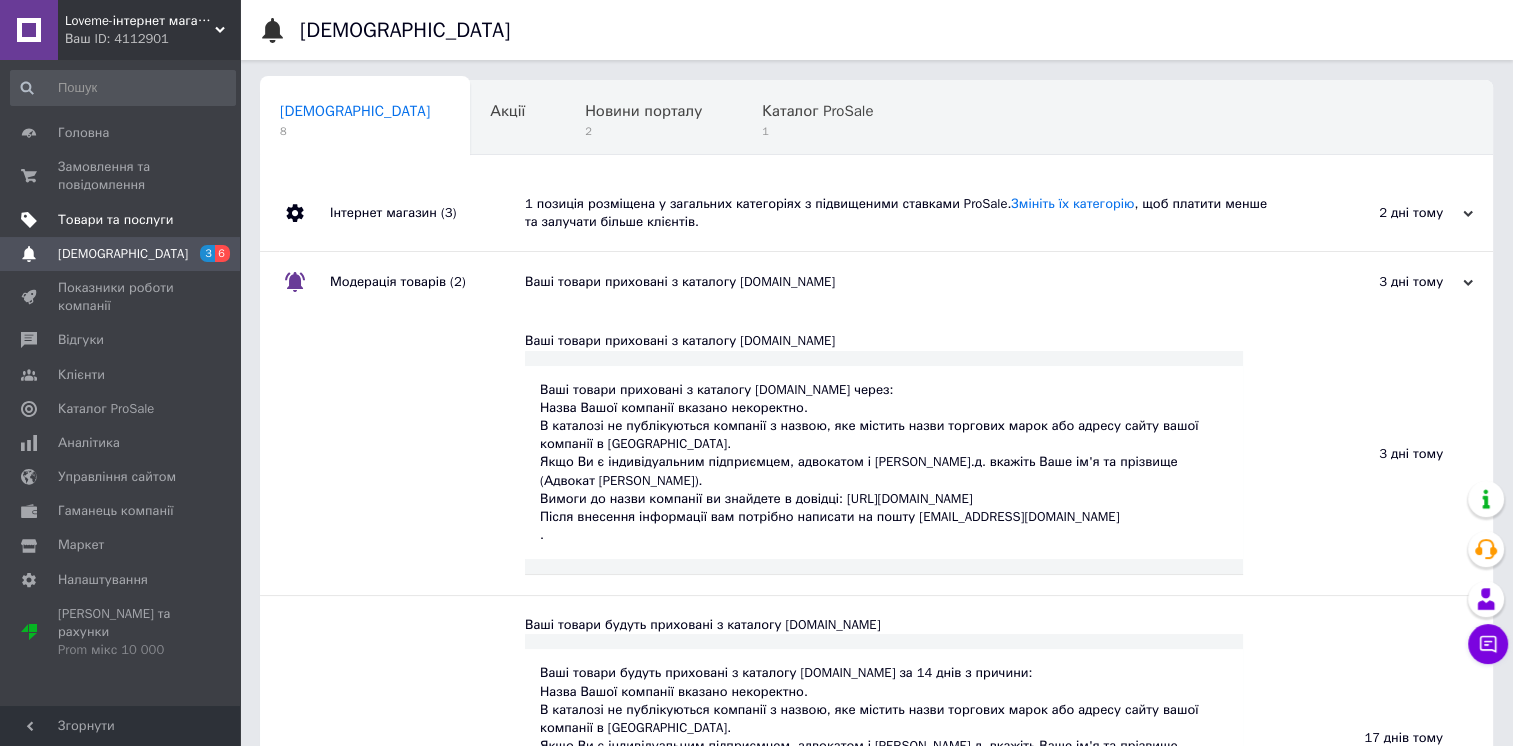 scroll, scrollTop: 0, scrollLeft: 0, axis: both 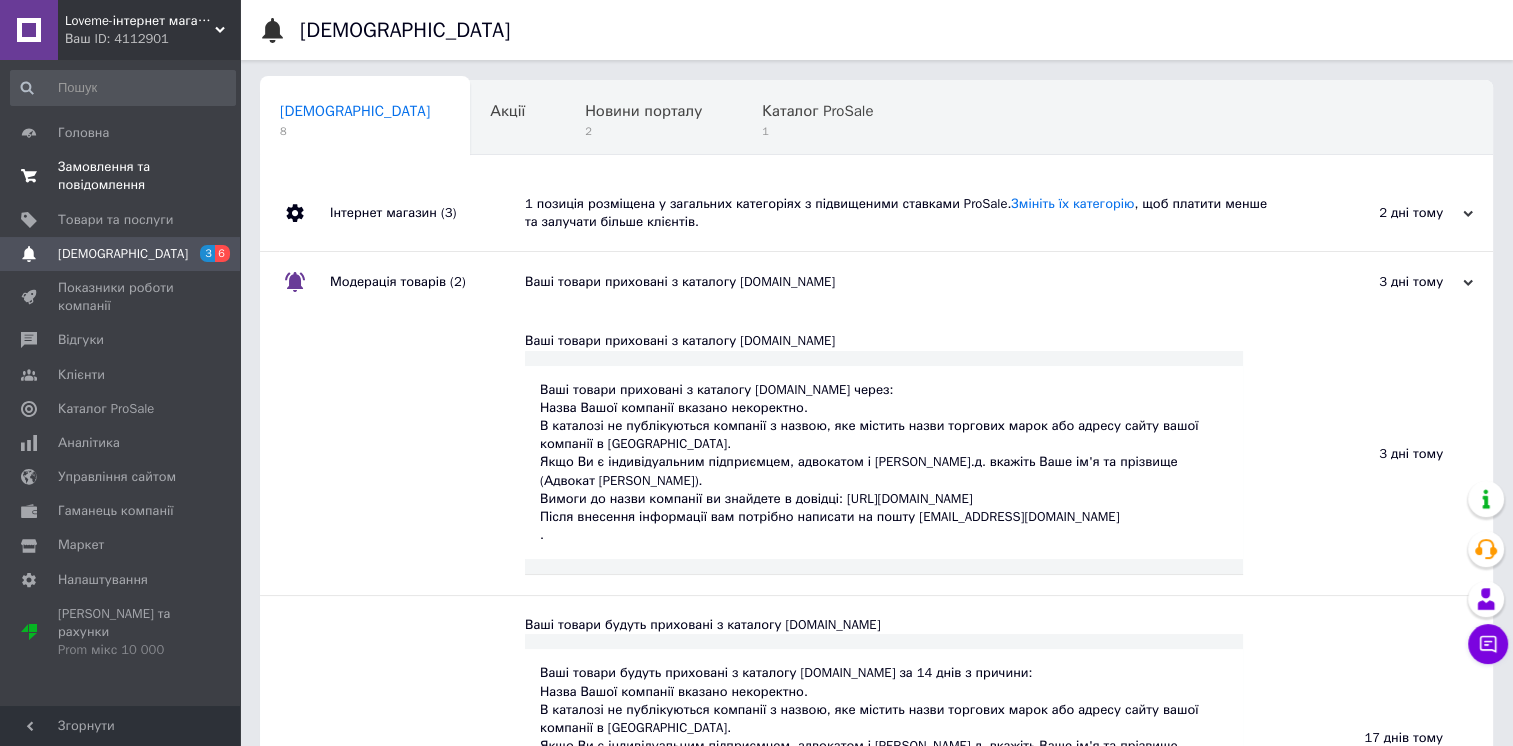 click on "Замовлення та повідомлення" at bounding box center (121, 176) 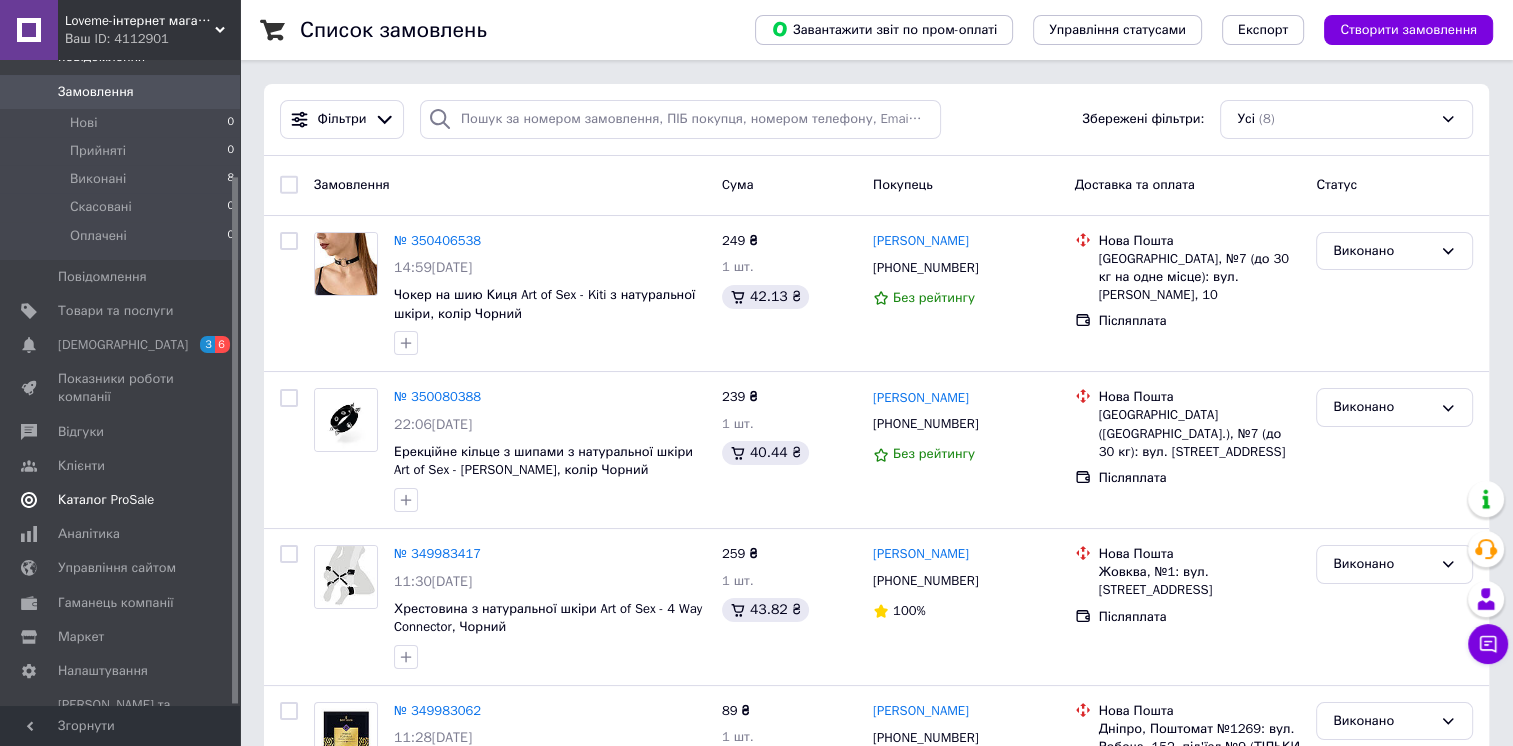 scroll, scrollTop: 143, scrollLeft: 0, axis: vertical 